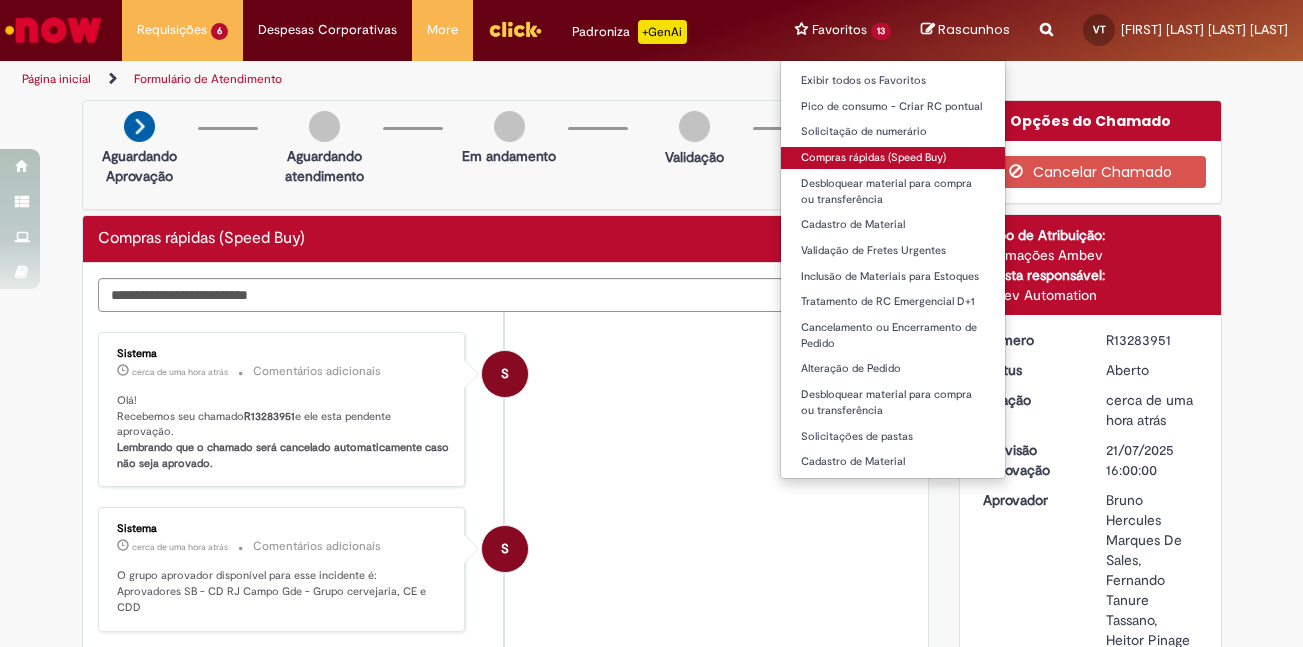 scroll, scrollTop: 0, scrollLeft: 0, axis: both 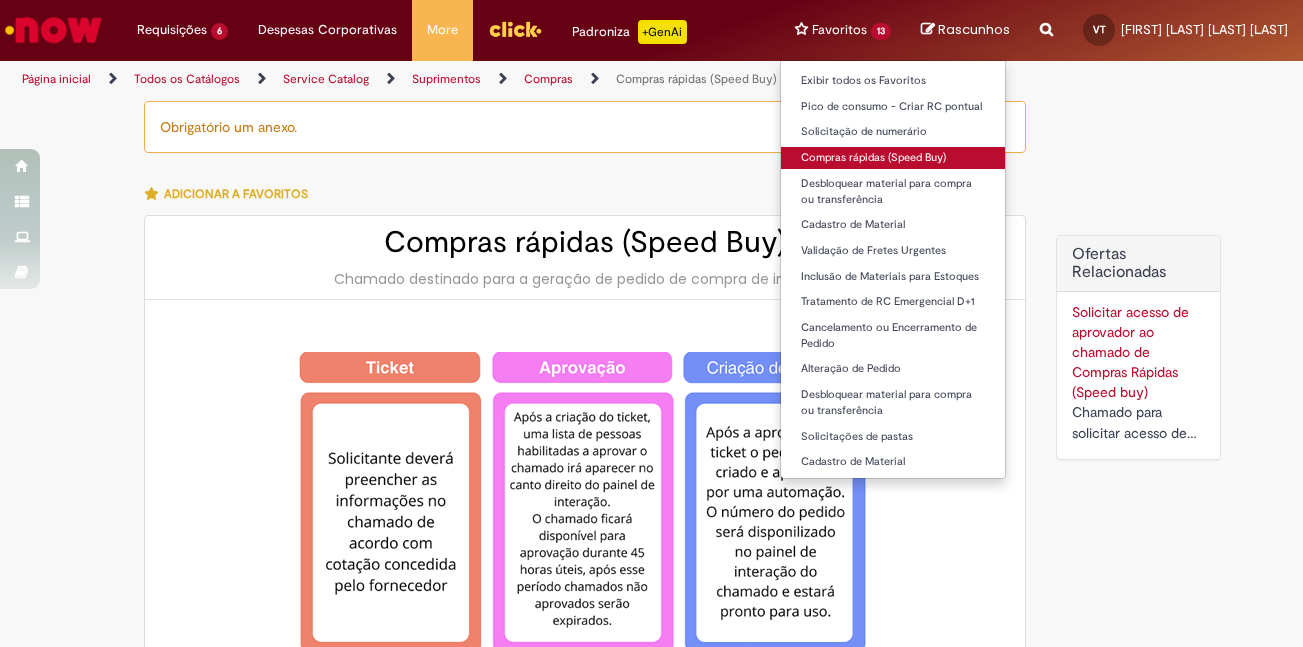 type on "********" 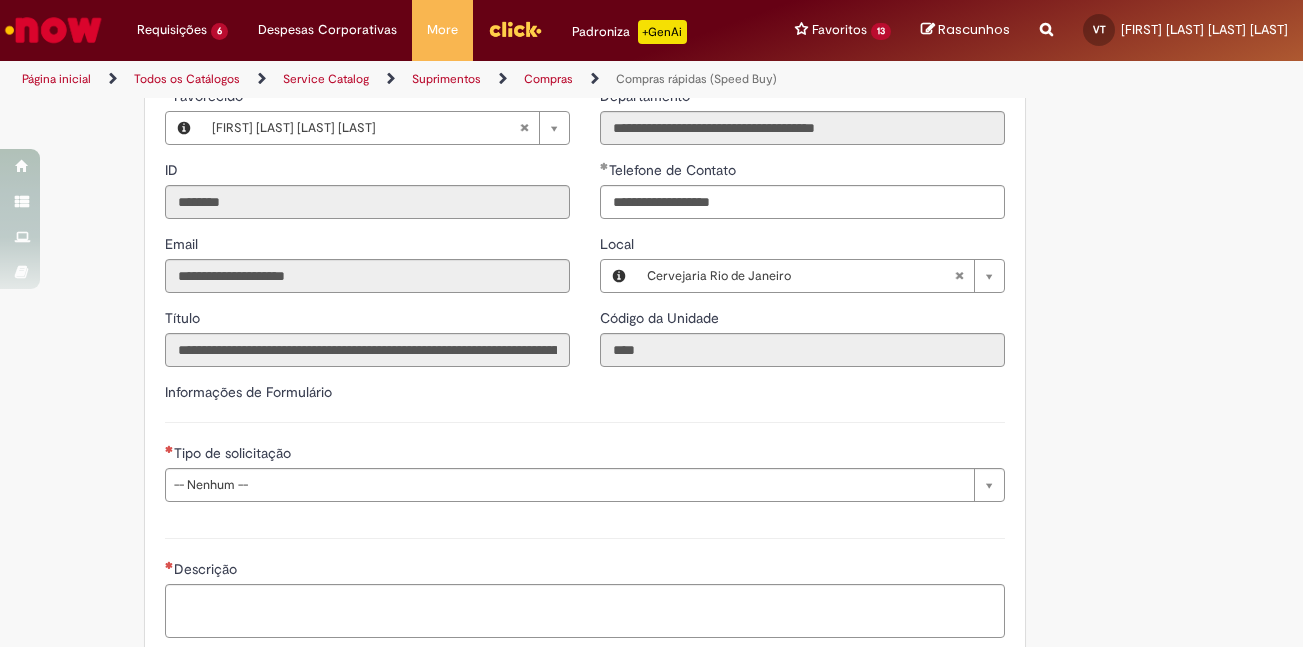 scroll, scrollTop: 2400, scrollLeft: 0, axis: vertical 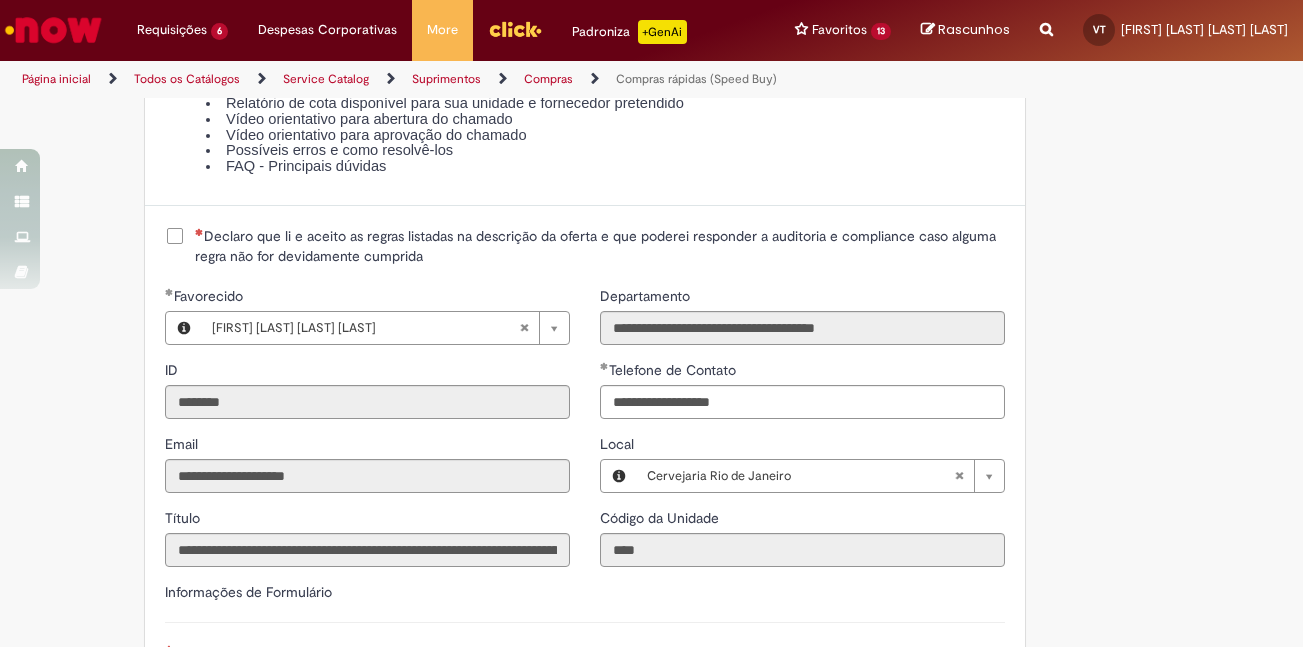 click on "Declaro que li e aceito as regras listadas na descrição da oferta e que poderei responder a auditoria e compliance caso alguma regra não for devidamente cumprida" at bounding box center (600, 246) 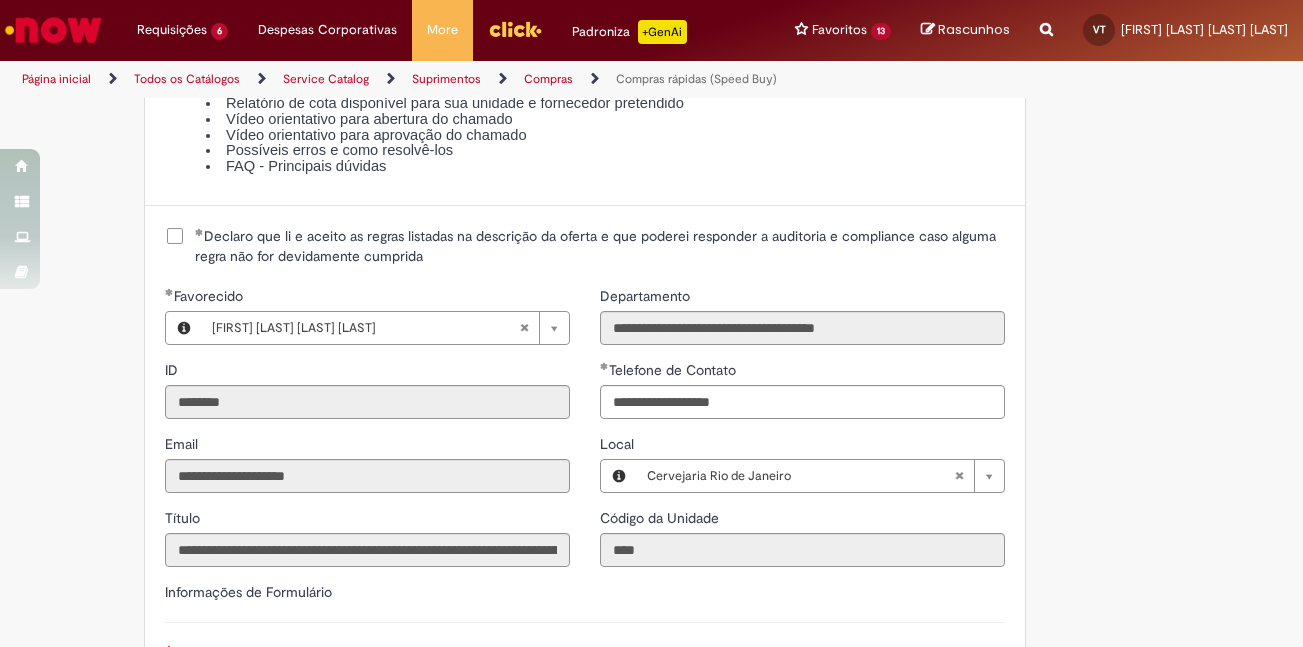 scroll, scrollTop: 2700, scrollLeft: 0, axis: vertical 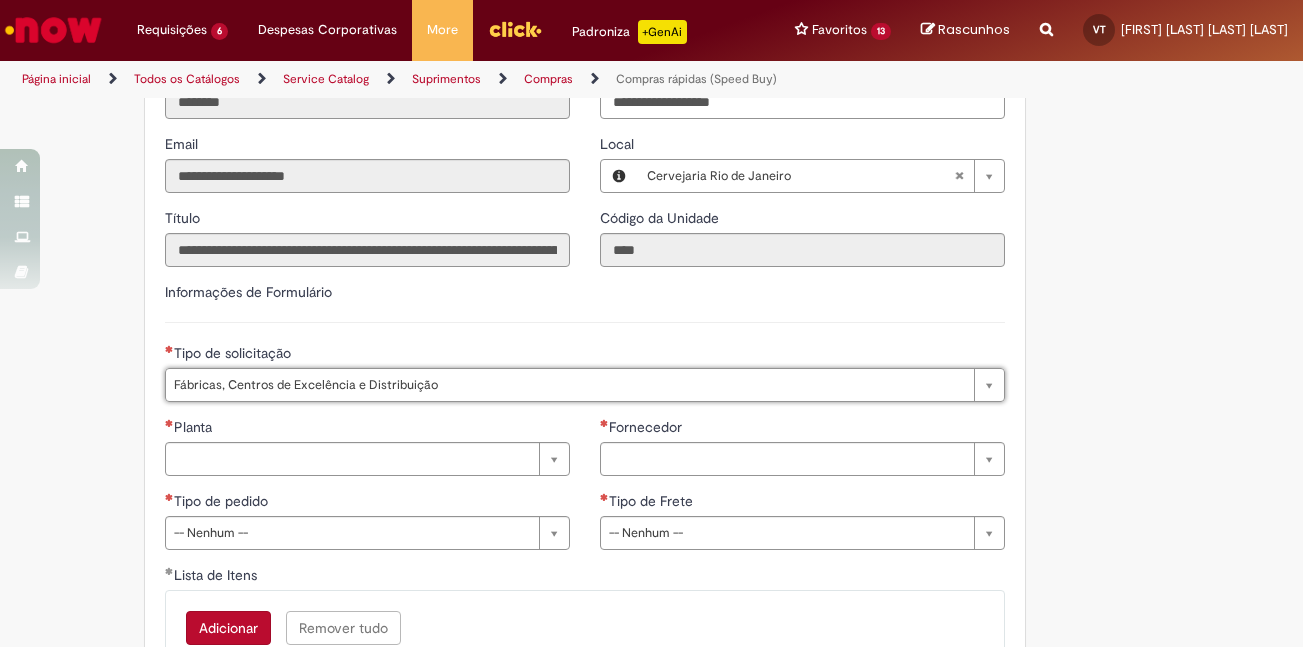 type on "**********" 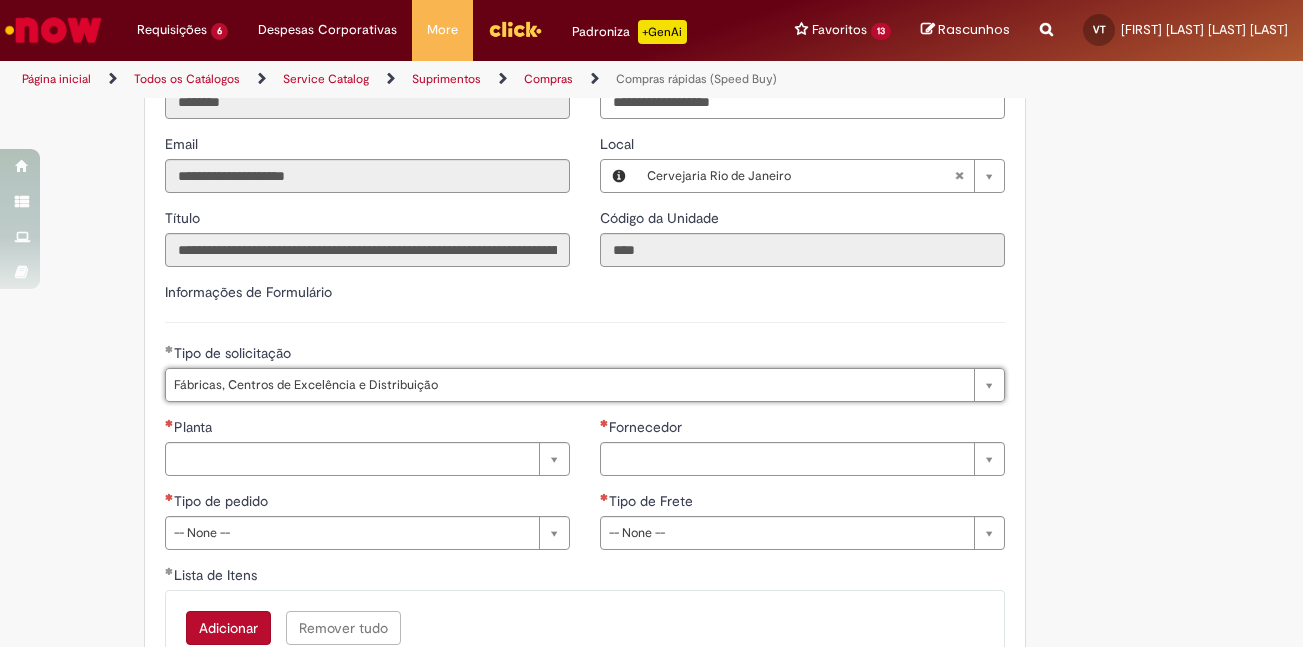 click on "**********" at bounding box center [367, 491] 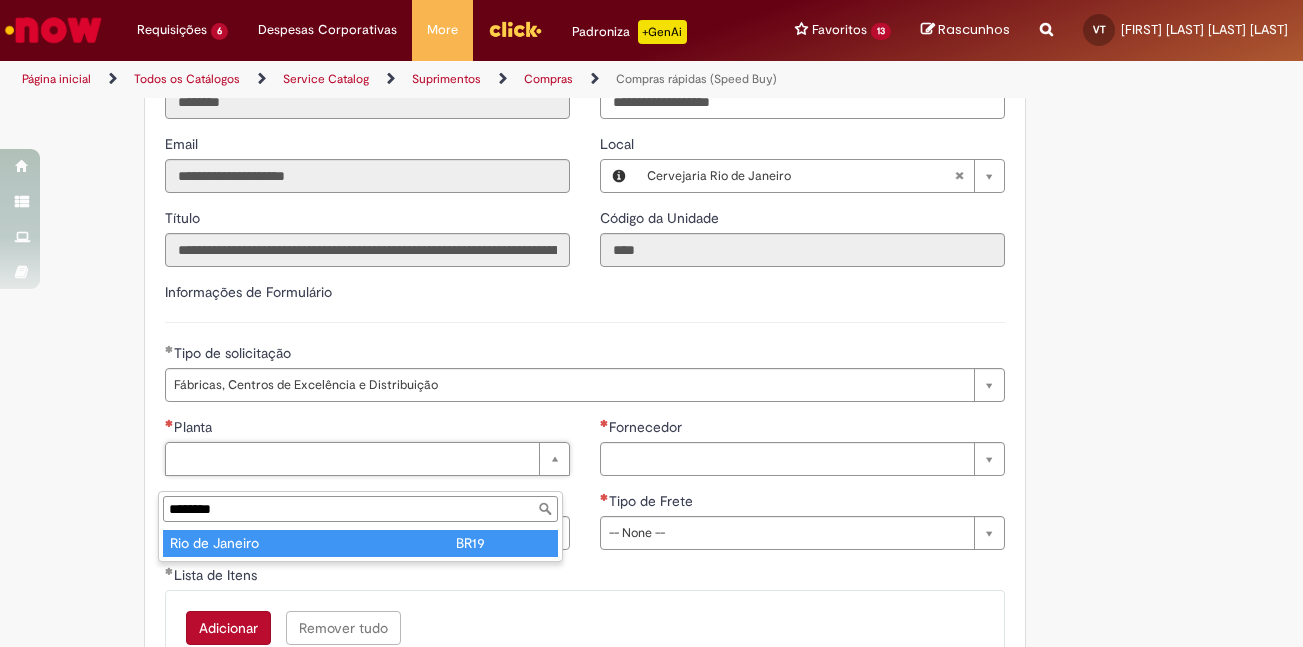 type on "********" 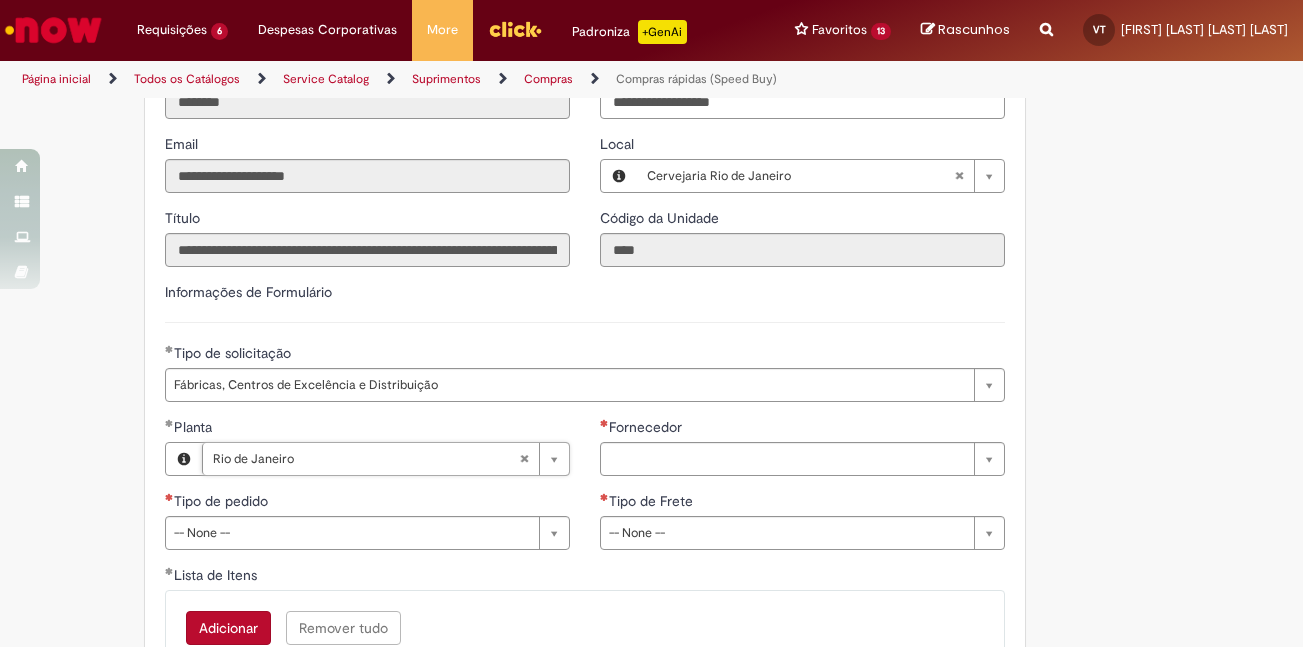 click on "**********" at bounding box center (367, 491) 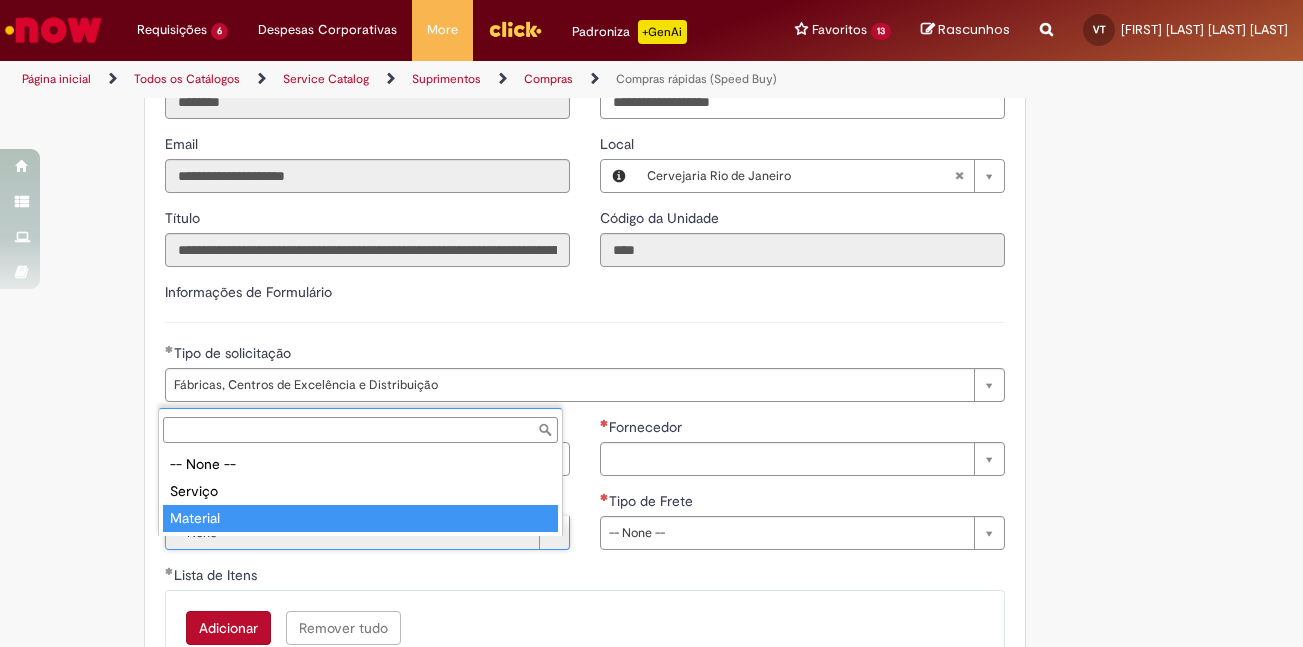 type on "********" 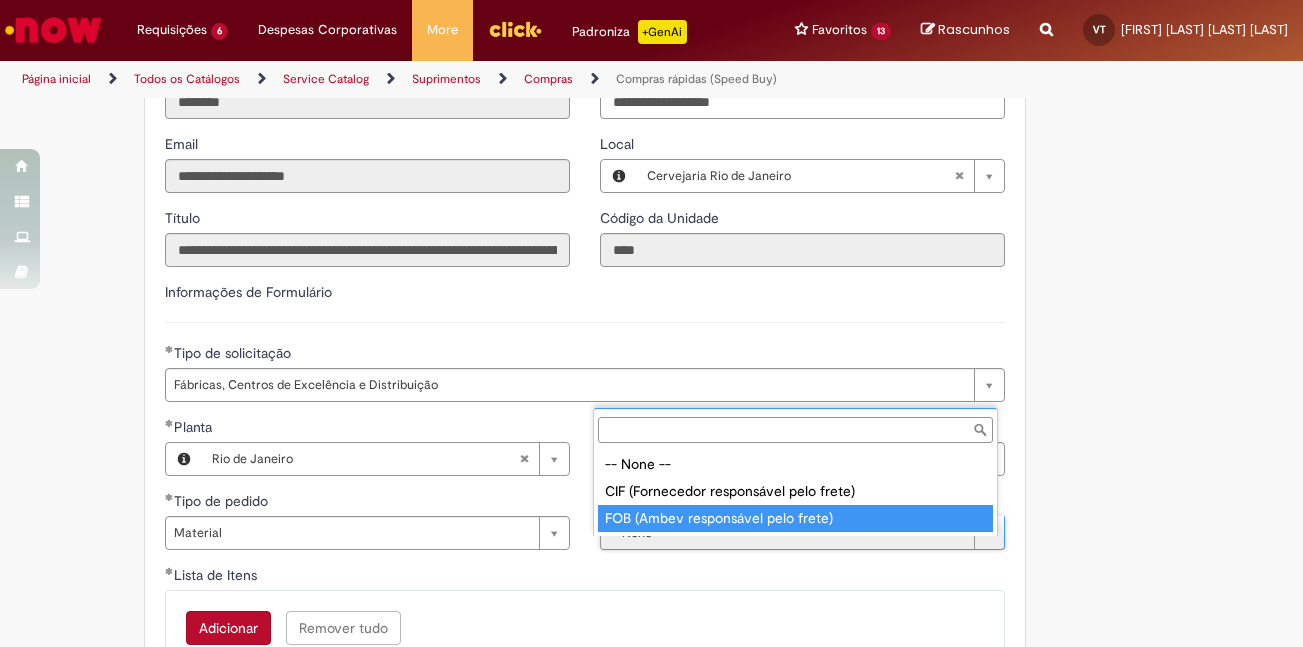 type on "**********" 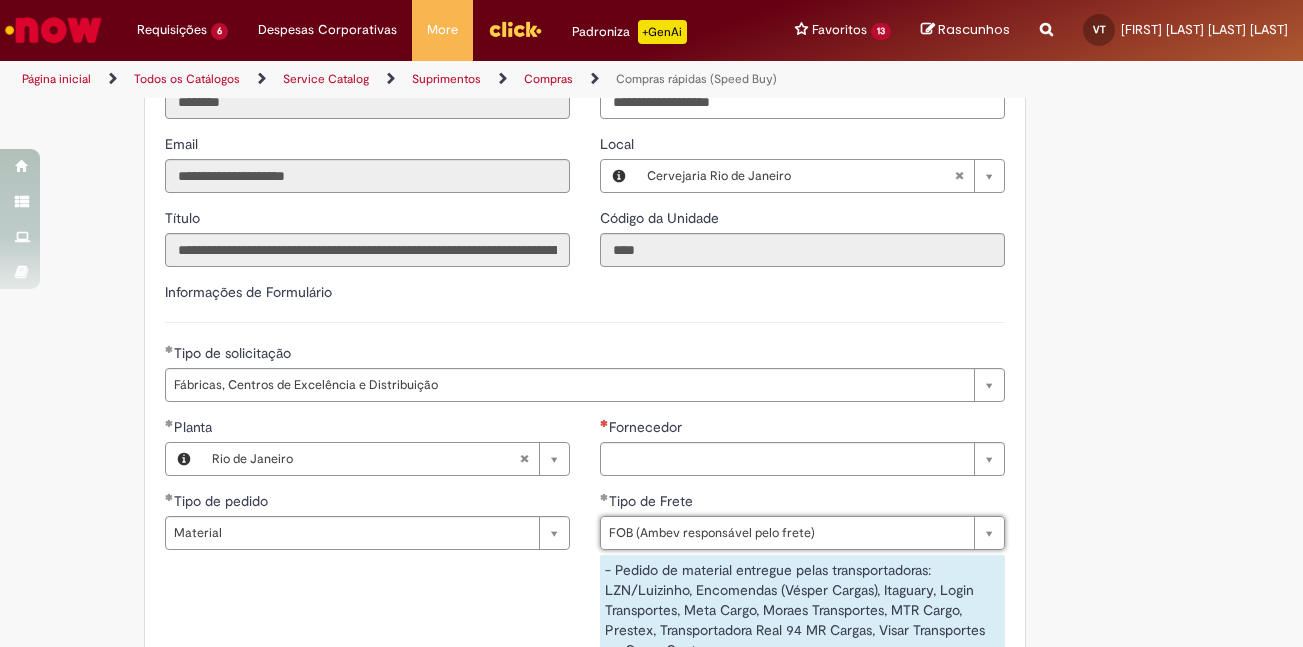 click on "Obrigatório um anexo.
Adicionar a Favoritos
Compras rápidas (Speed Buy)
Chamado destinado para a geração de pedido de compra de indiretos.
O Speed buy é a ferramenta oficial para a geração de pedidos de compra que atenda aos seguintes requisitos:
Compras de material e serviço indiretos
Compras inferiores a R$13.000 *
Compras com fornecedores nacionais
Compras de material sem contrato ativo no SAP para o centro solicitado
* Essa cota é referente ao tipo de solicitação padrão de Speed buy. Os chamados com cotas especiais podem possuir valores divergentes.
Regras de Utilização
No campo “Tipo de Solicitação” selecionar a opção correspondente a sua unidade de negócio.
Solicitação Padrão de Speed buy:
Fábricas, centros de Excelência e de Distribuição:  habilitado para todos usuários ambev
Ativos   de TI:" at bounding box center (652, -587) 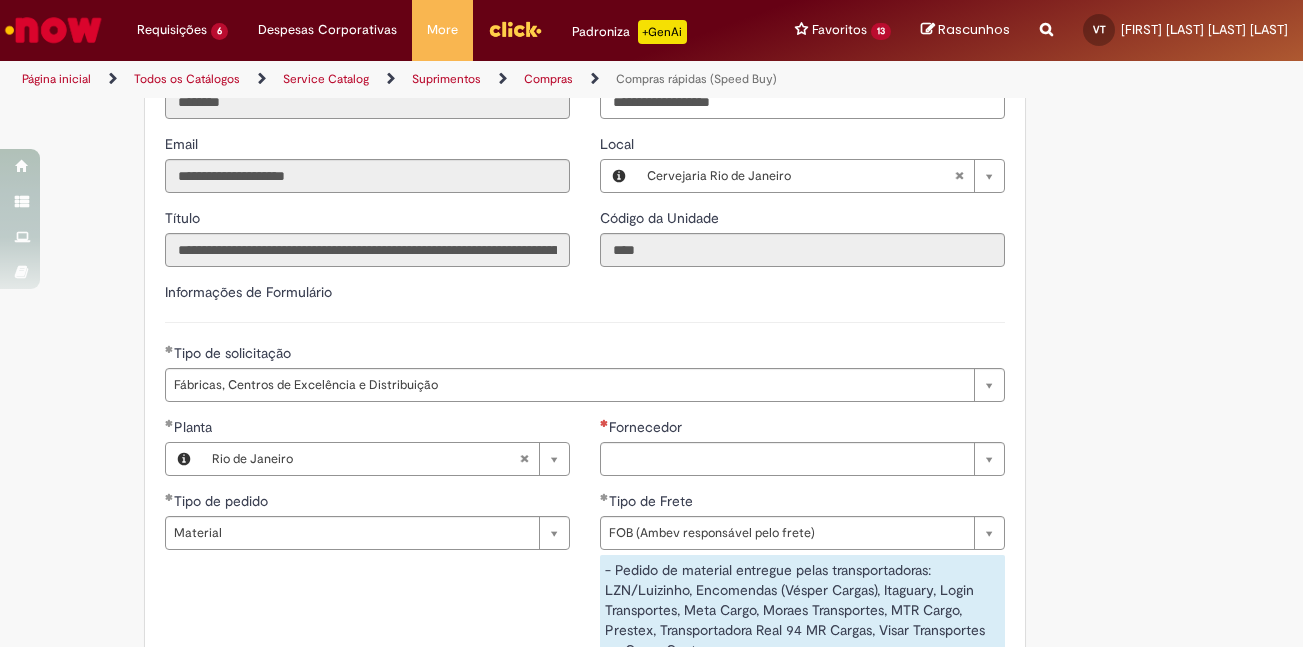 scroll, scrollTop: 3000, scrollLeft: 0, axis: vertical 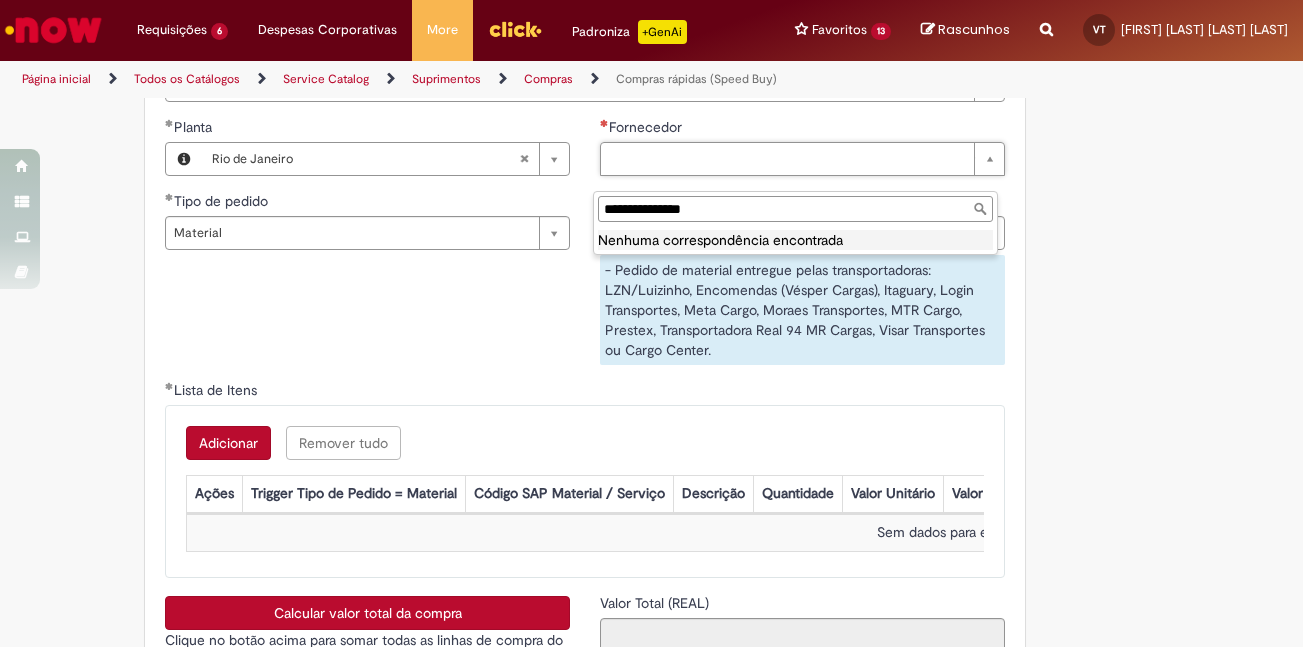 type on "**********" 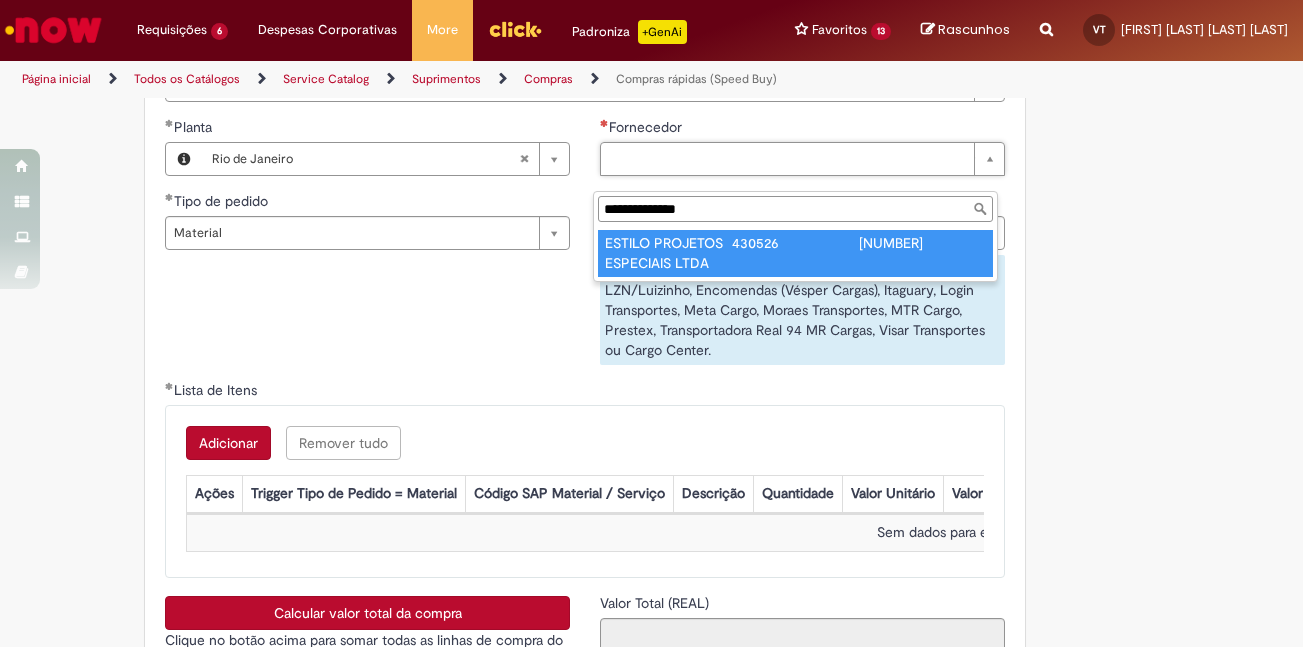 type on "**********" 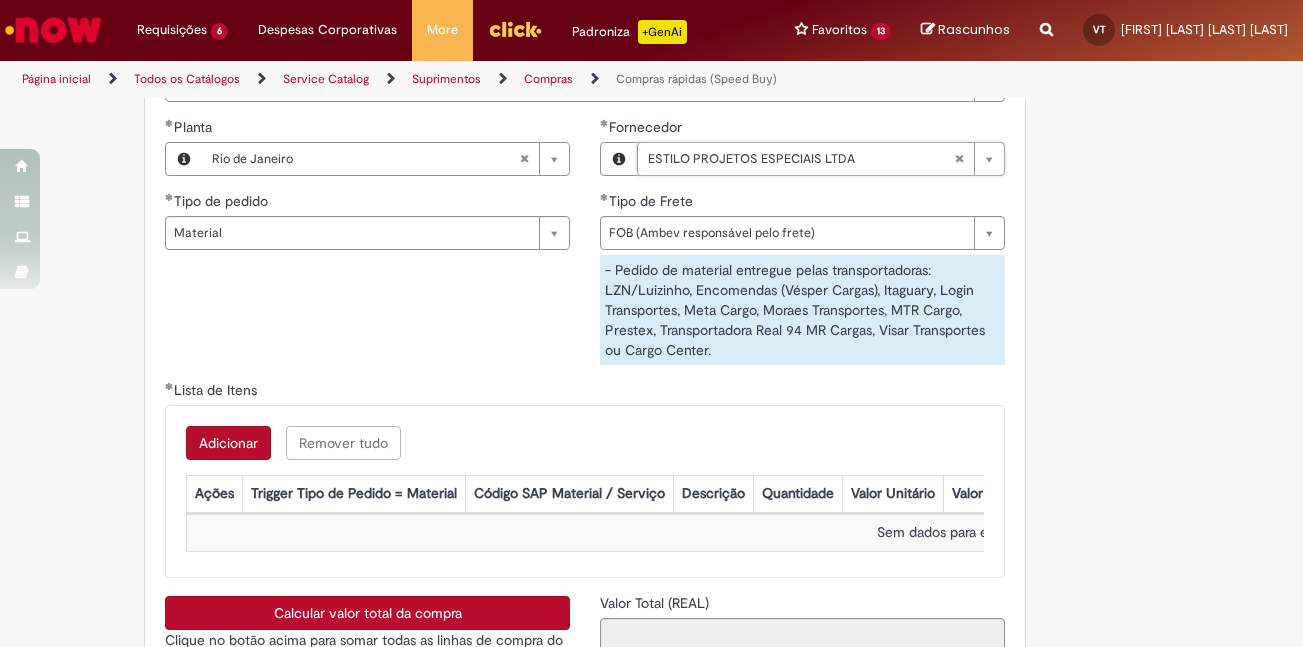 click on "**********" at bounding box center (585, 248) 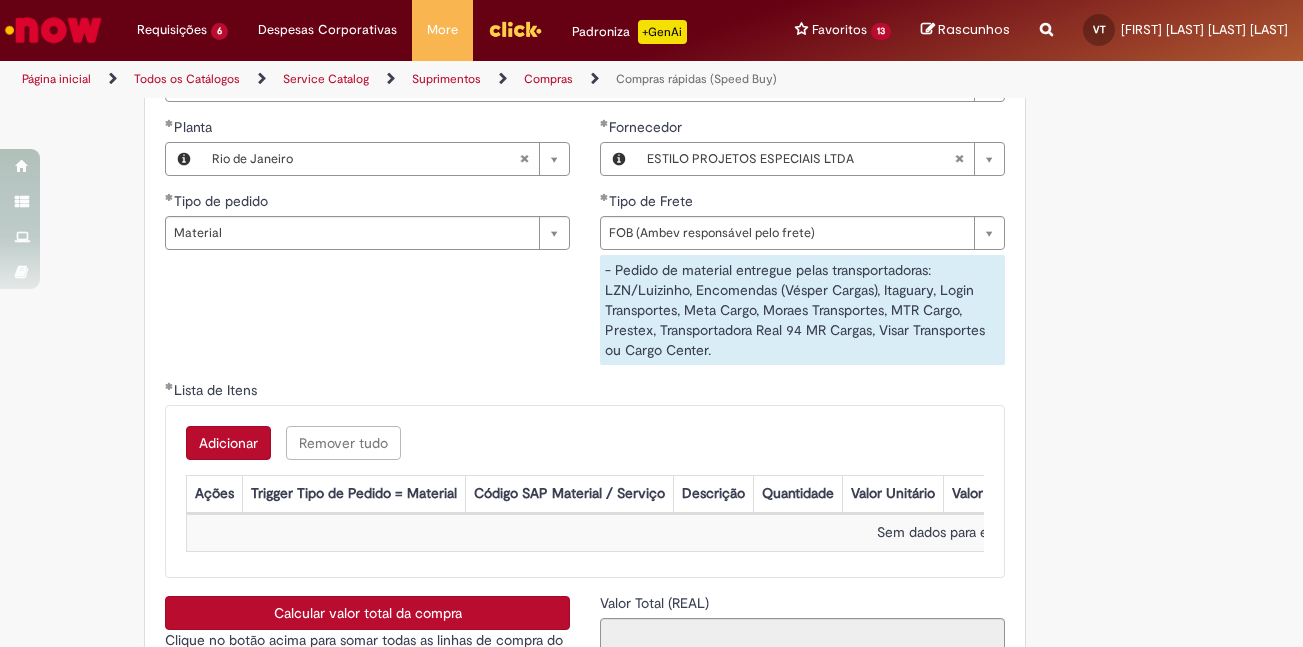 click on "Adicionar" at bounding box center (228, 443) 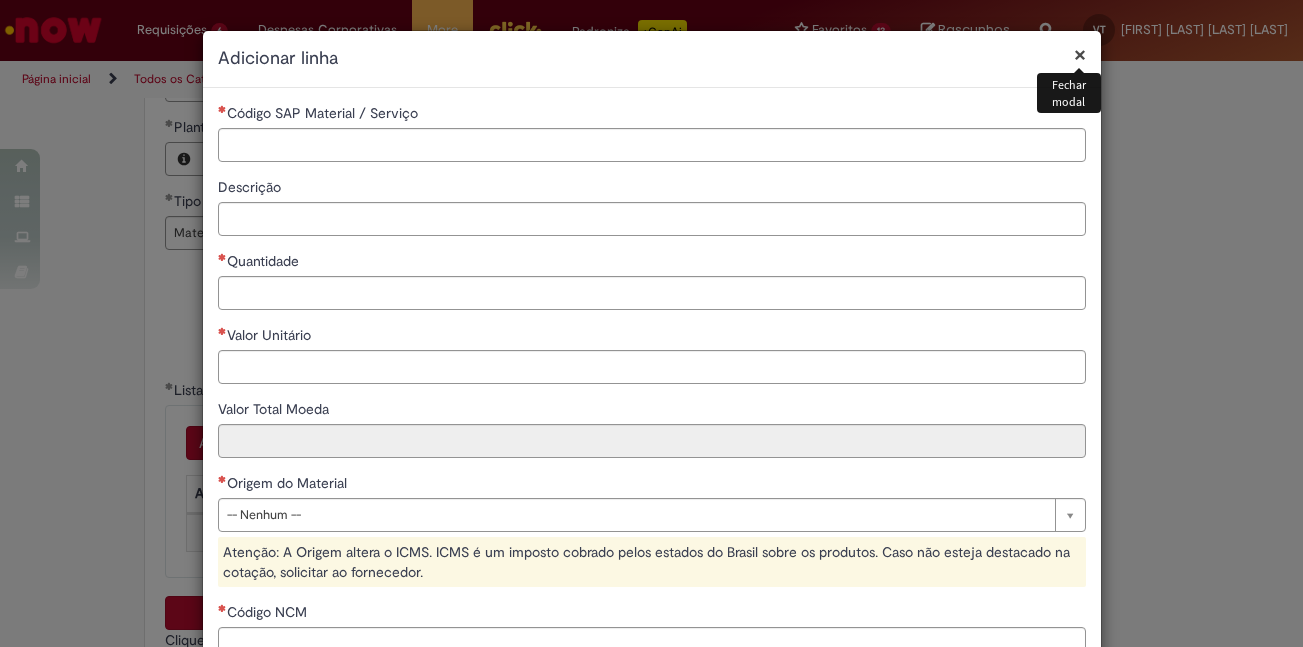 click on "×" at bounding box center [1080, 54] 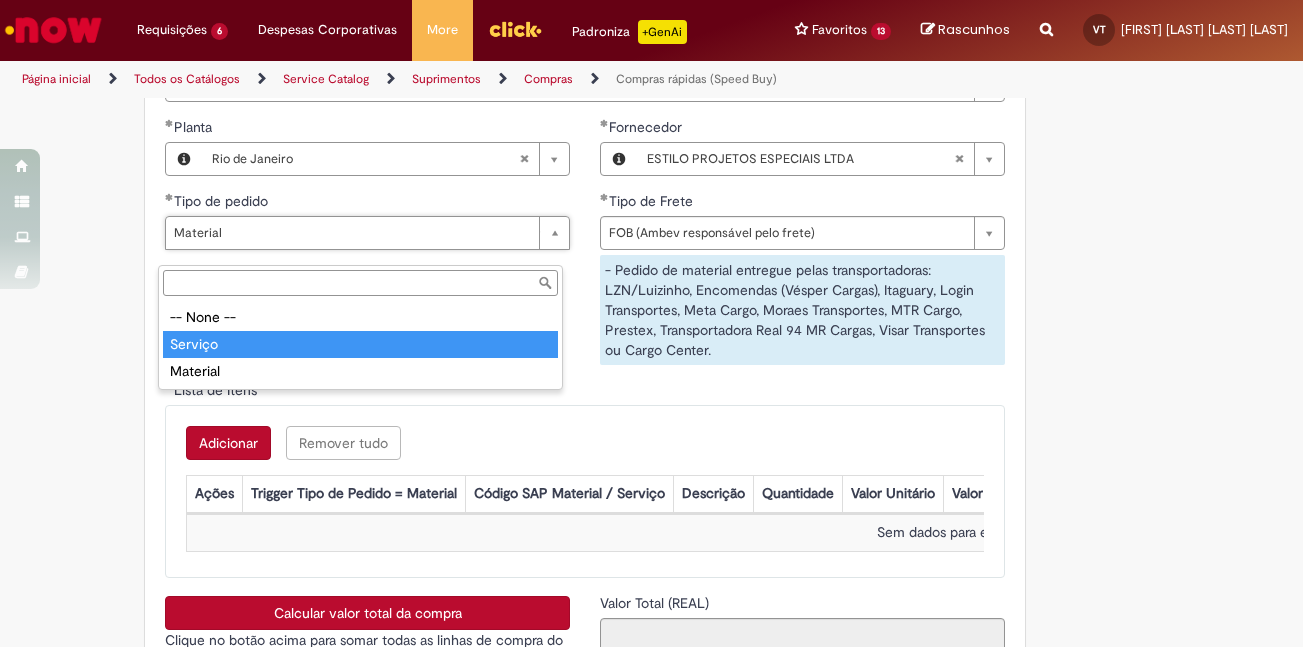 type on "*******" 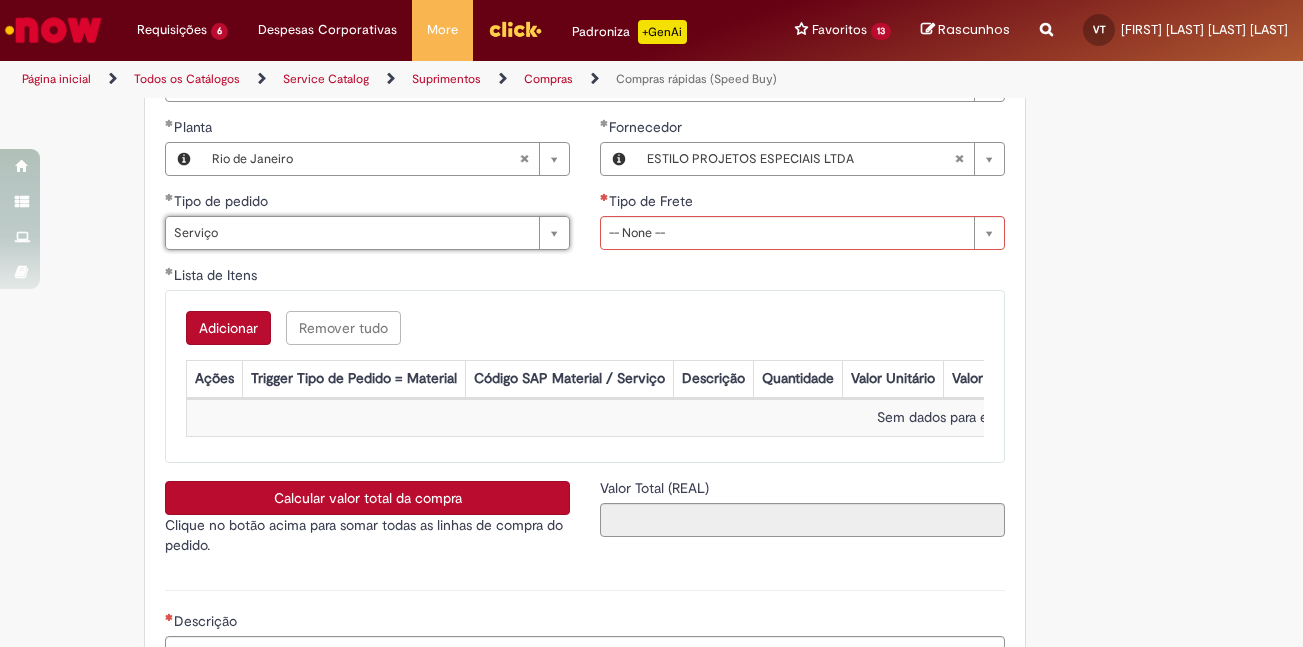 scroll, scrollTop: 0, scrollLeft: 47, axis: horizontal 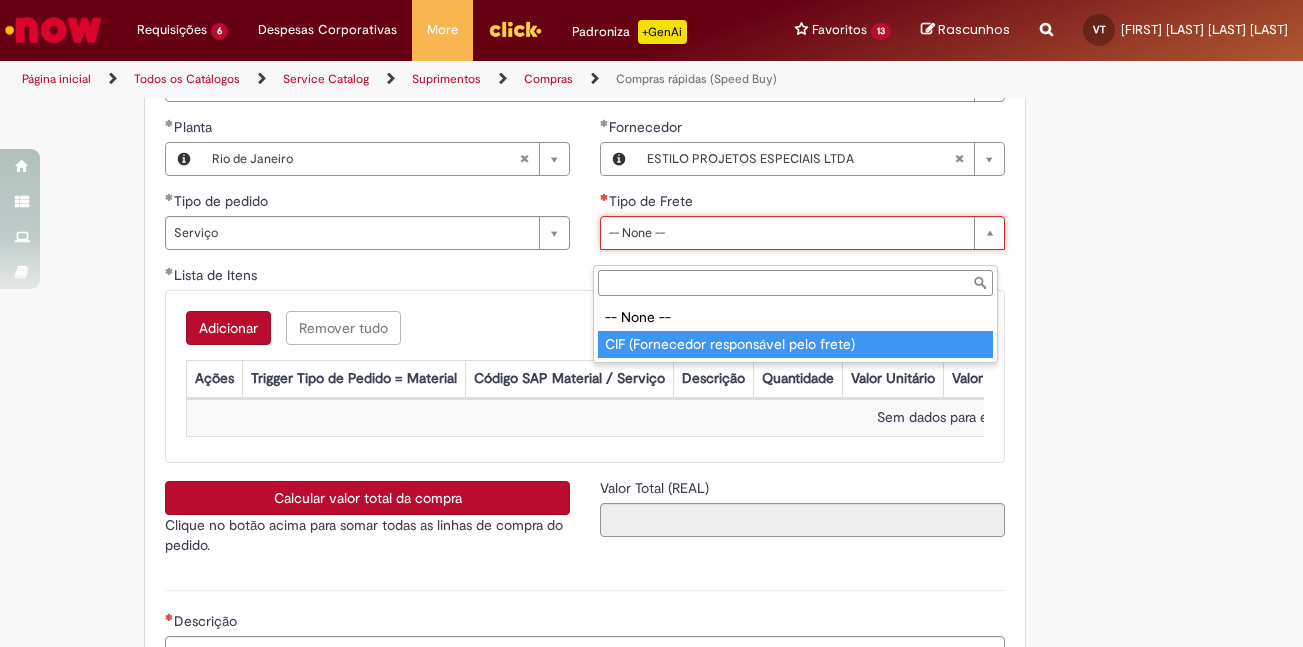 type on "**********" 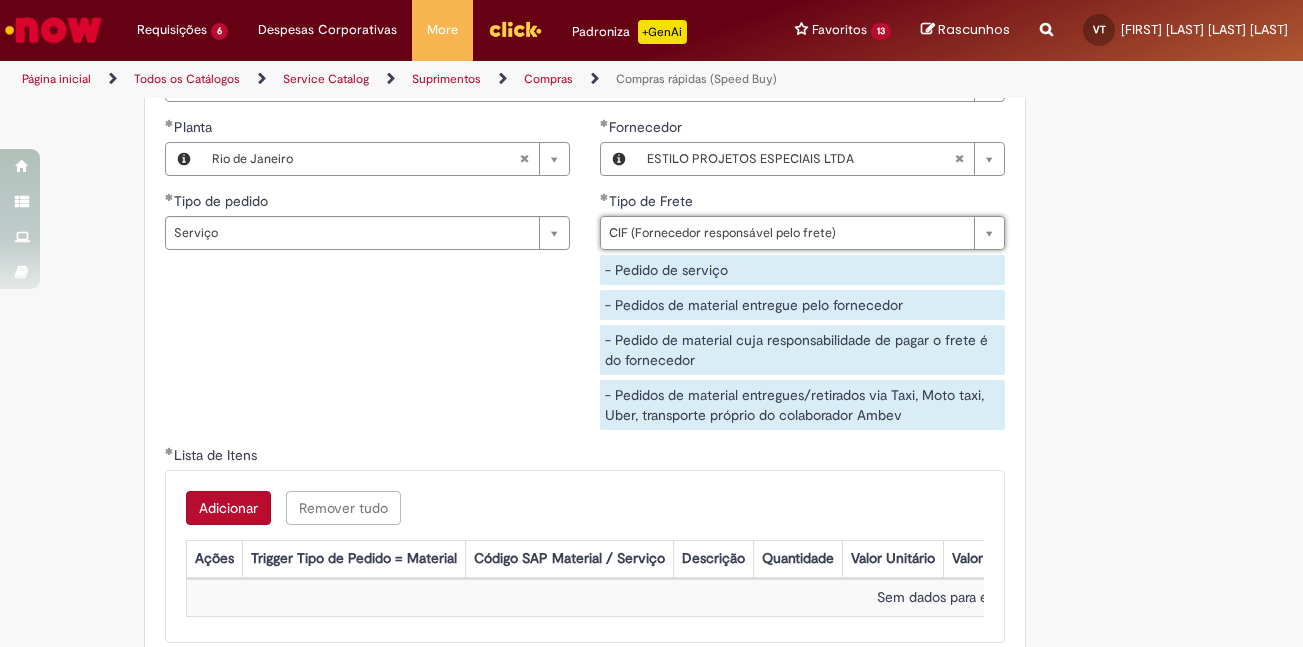 click on "**********" at bounding box center (585, 281) 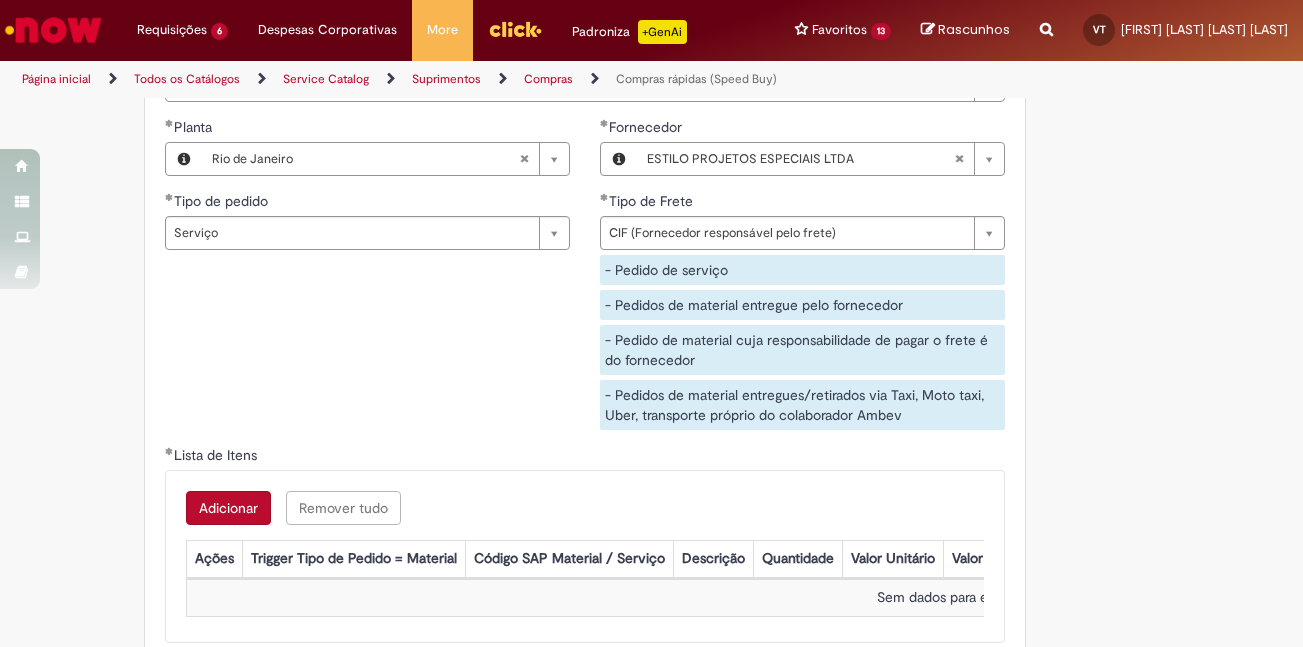 click on "Adicionar" at bounding box center [228, 508] 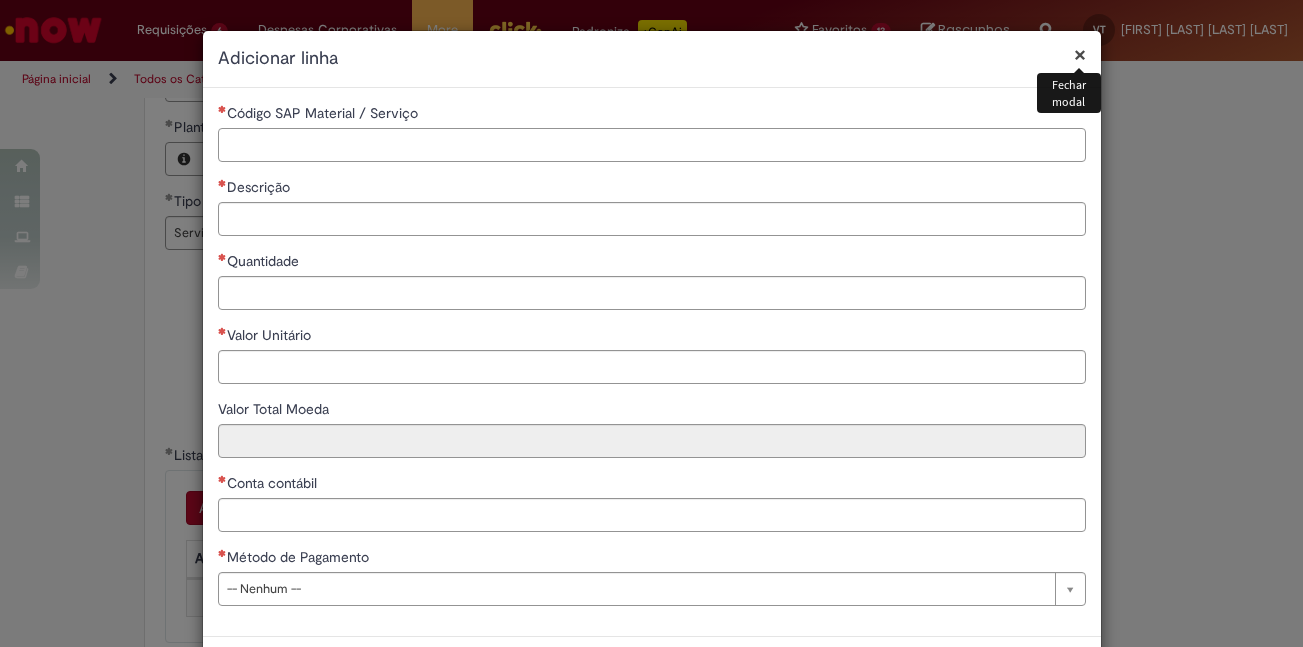 click on "Código SAP Material / Serviço" at bounding box center (652, 145) 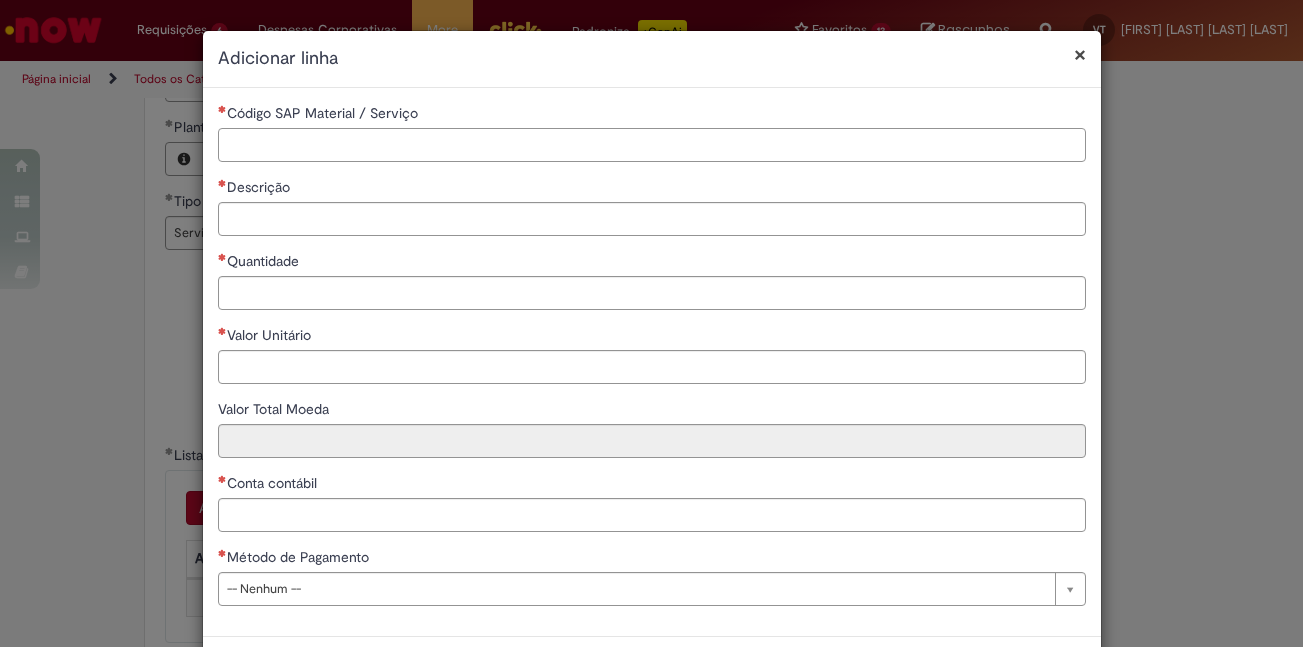 paste on "********" 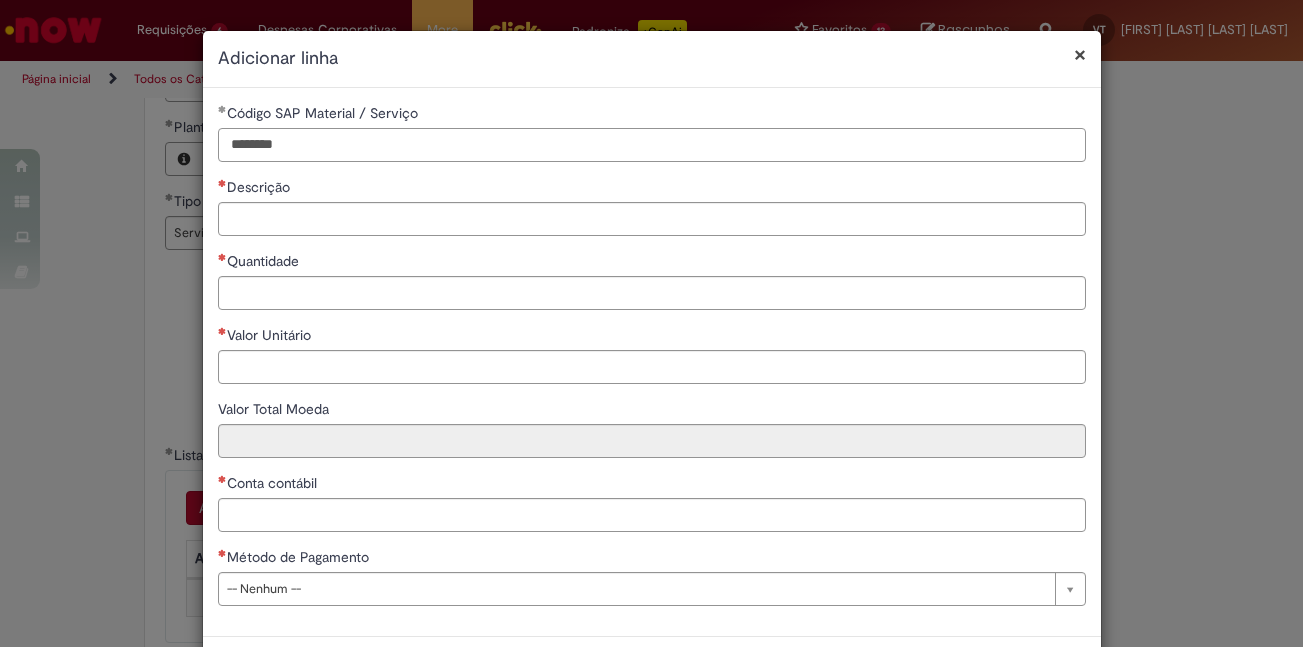 type on "********" 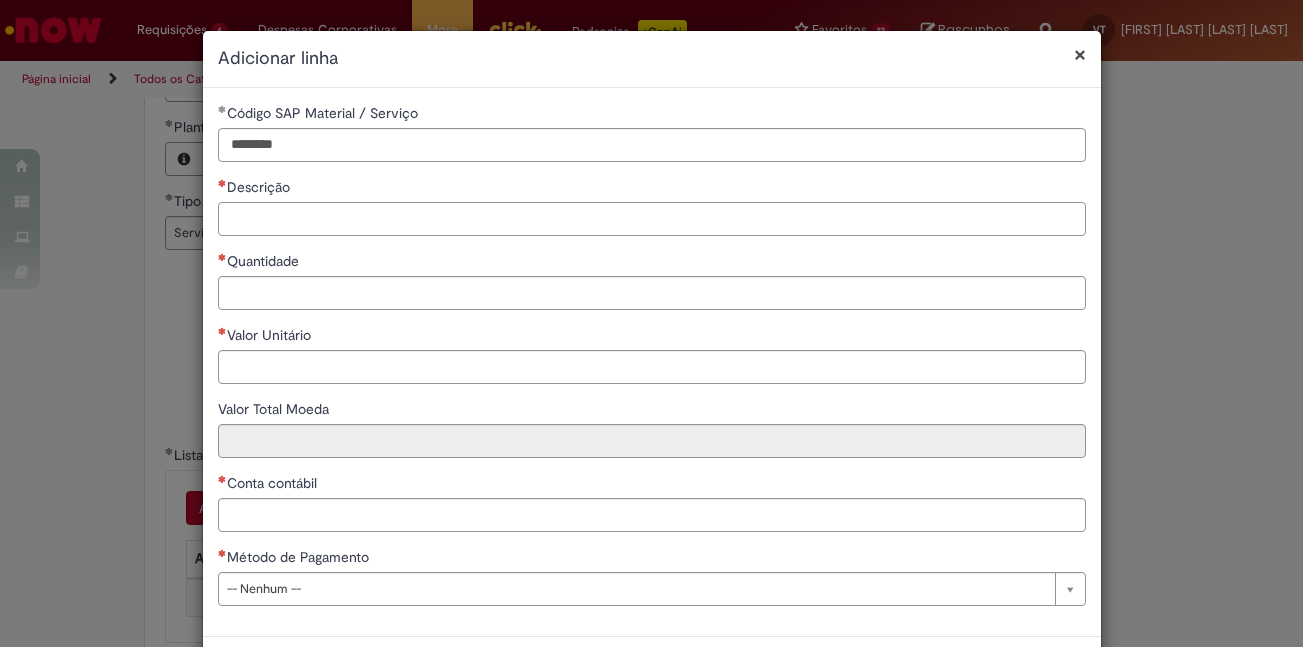 click on "Descrição" at bounding box center [652, 219] 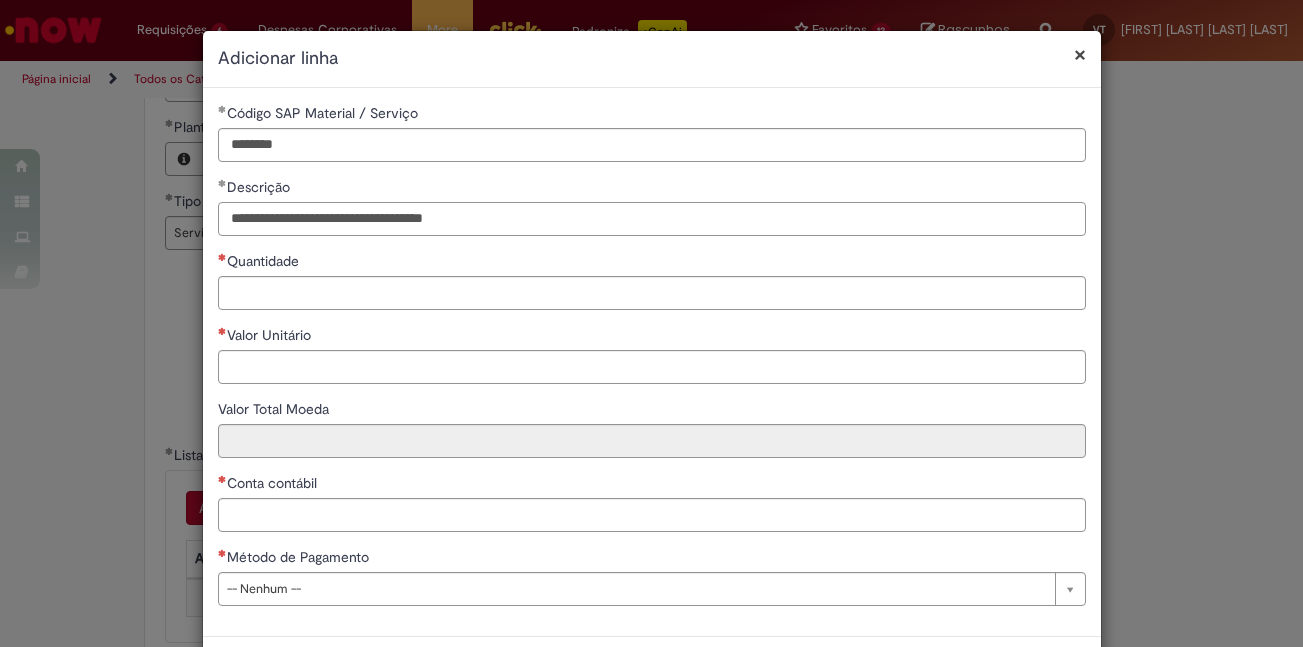 type on "**********" 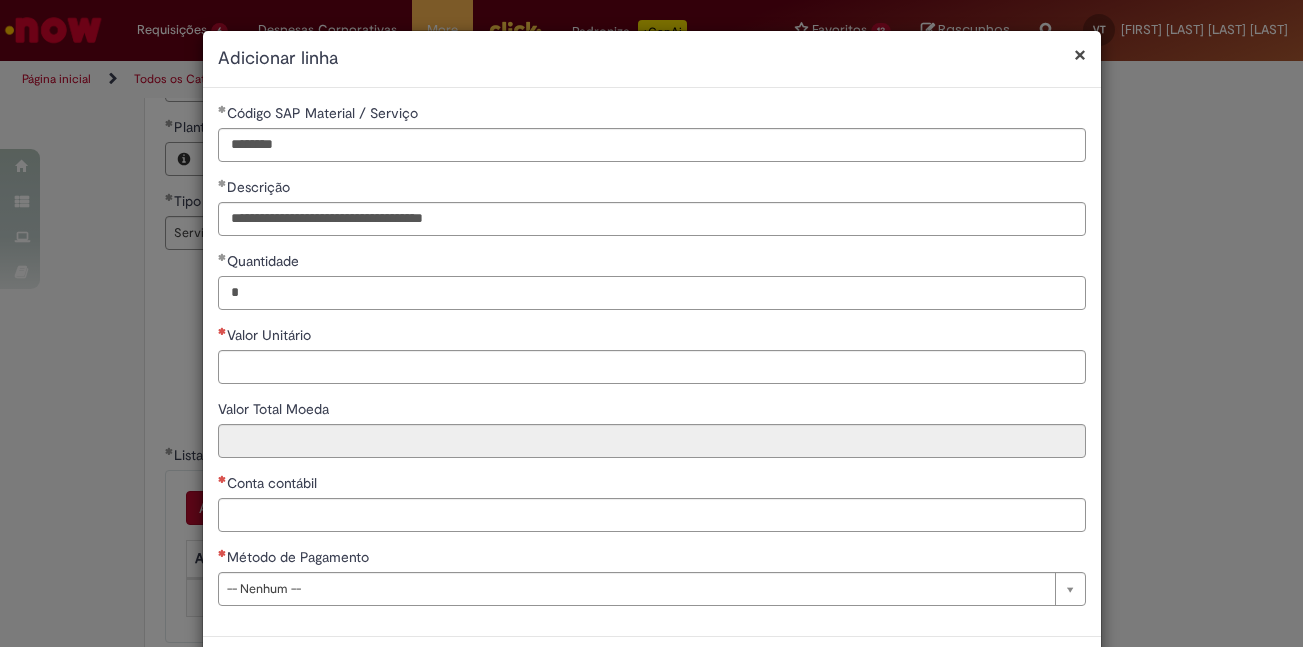 type on "*" 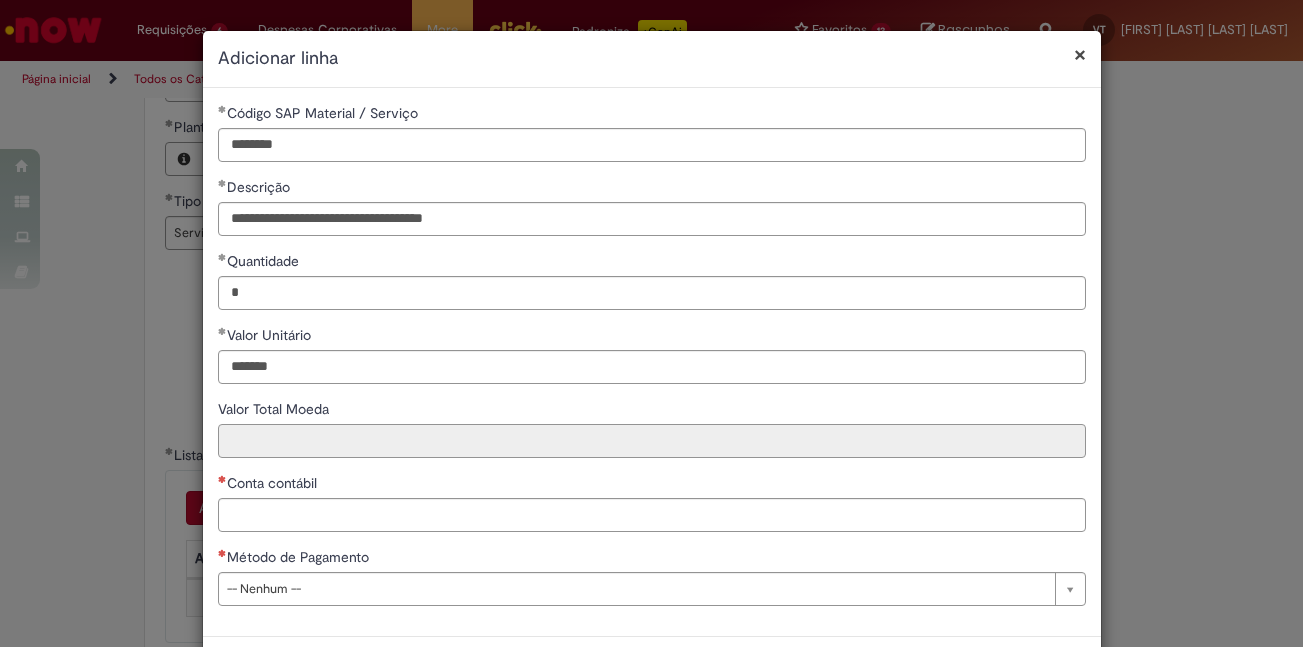 type on "********" 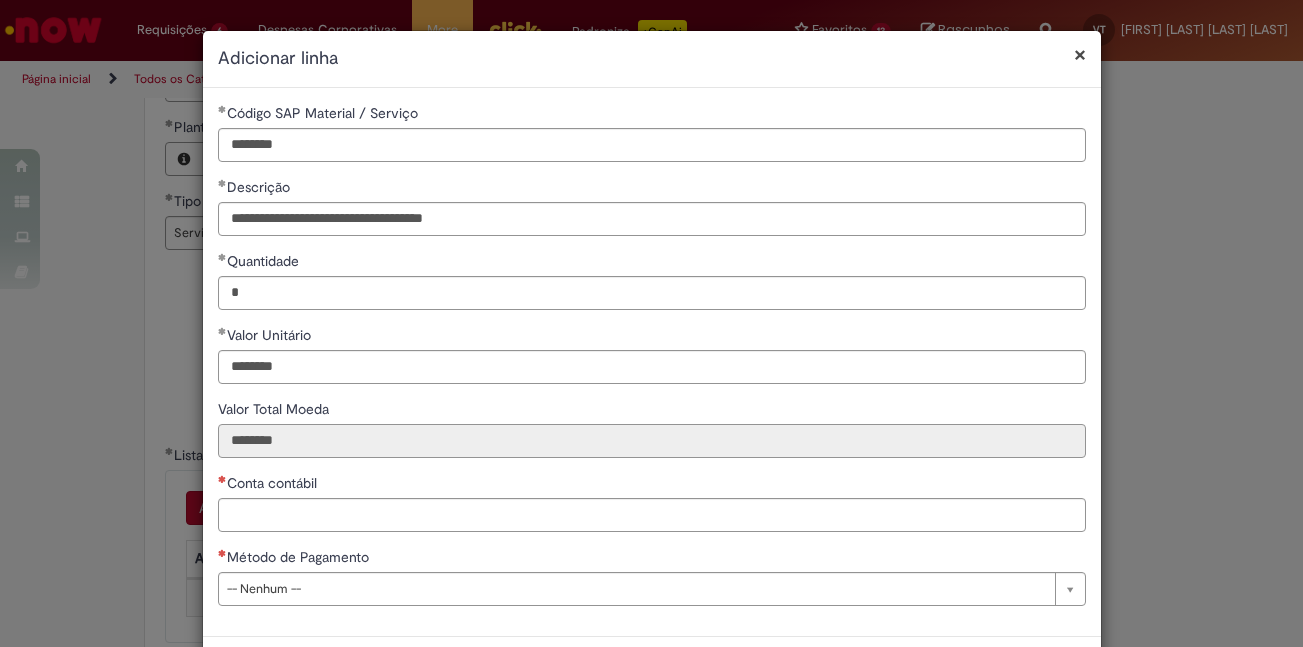 scroll, scrollTop: 85, scrollLeft: 0, axis: vertical 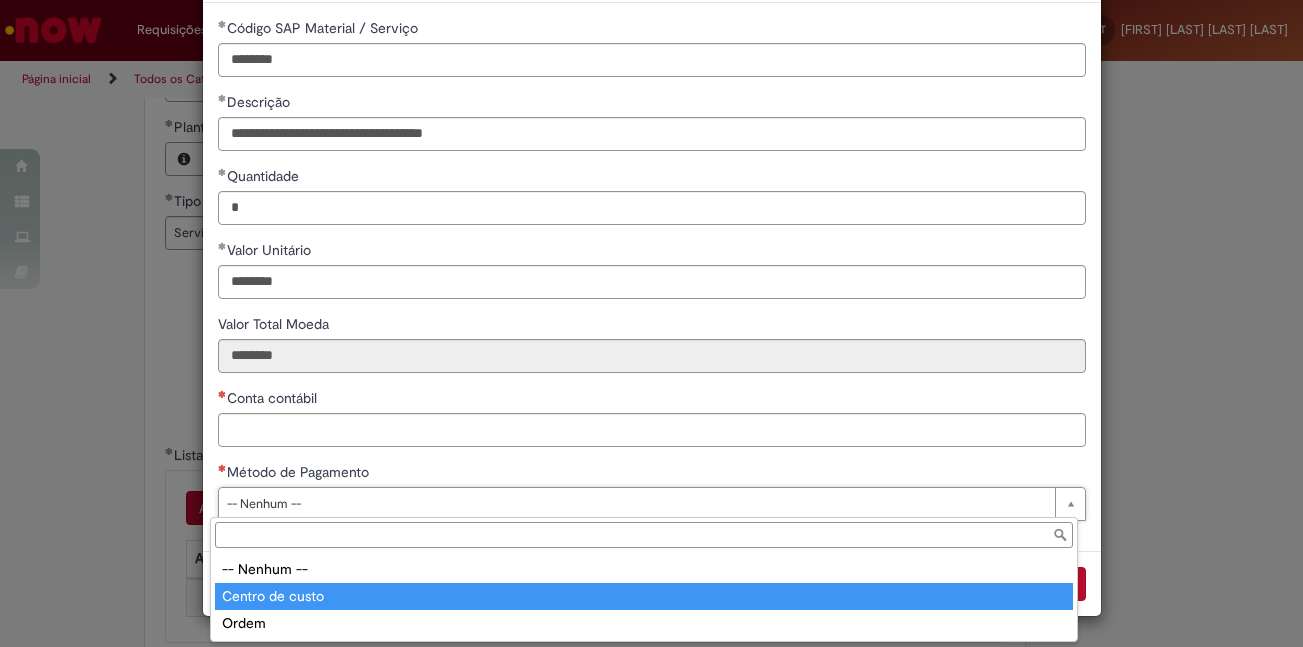type on "**********" 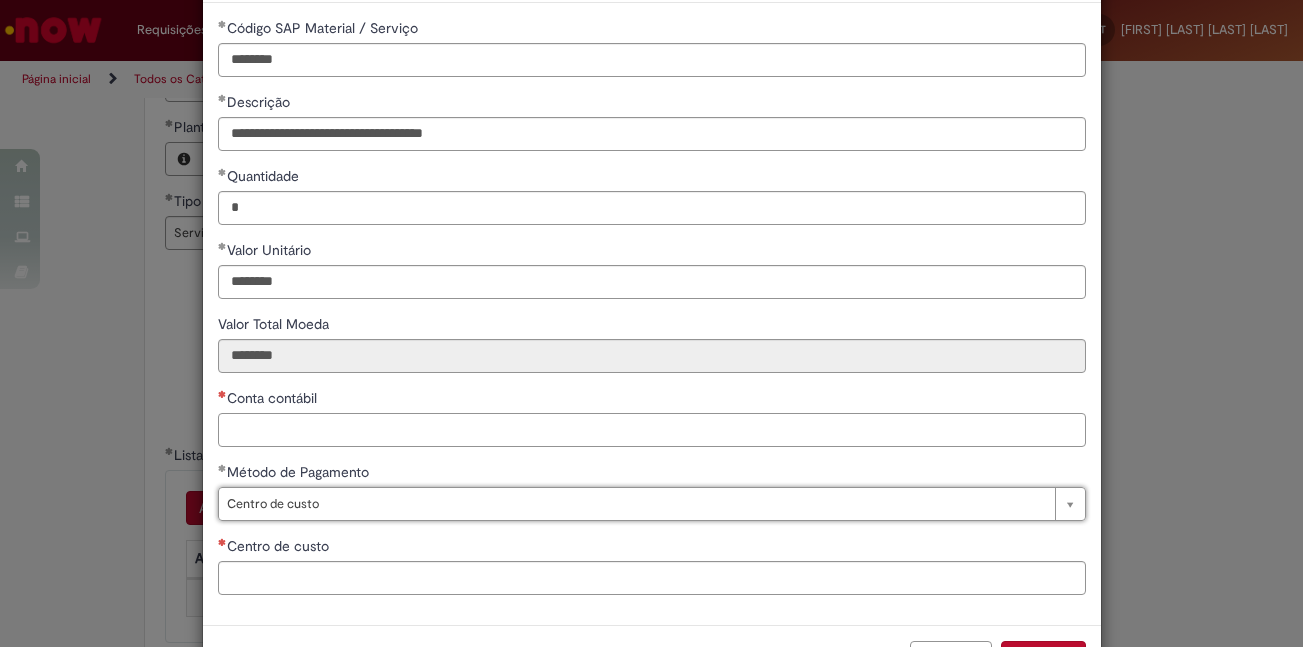 click on "Conta contábil" at bounding box center [652, 430] 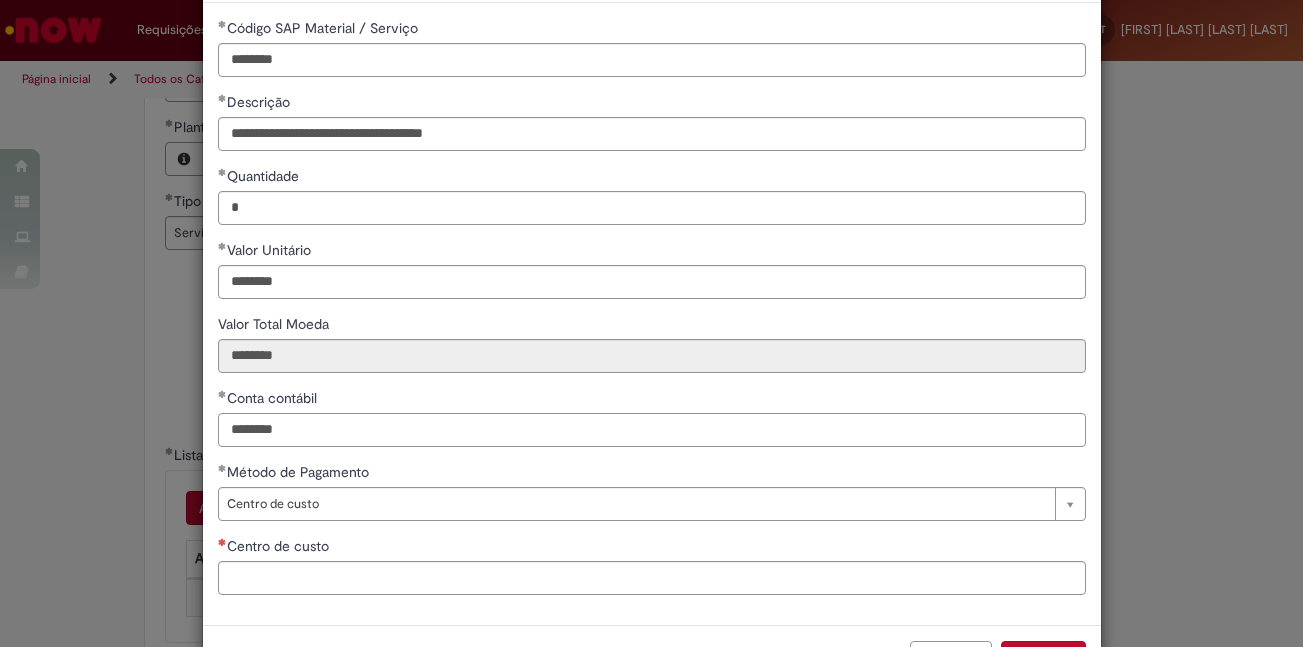 type on "********" 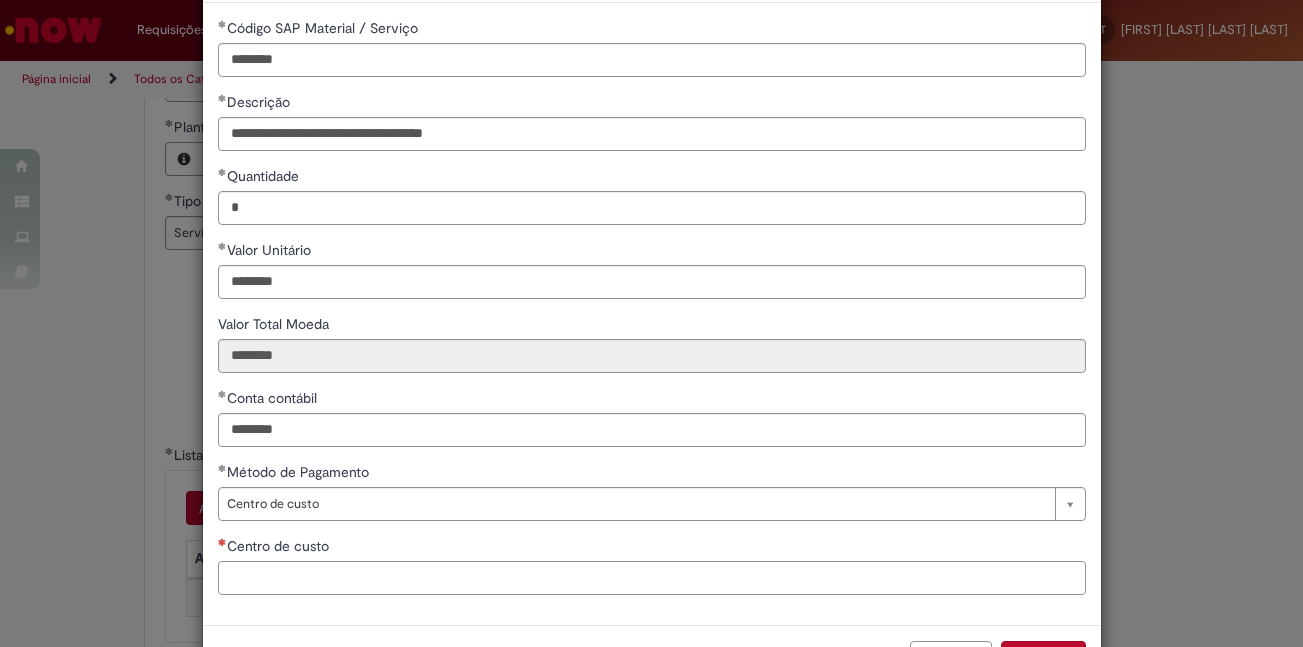 click on "Centro de custo" at bounding box center (652, 578) 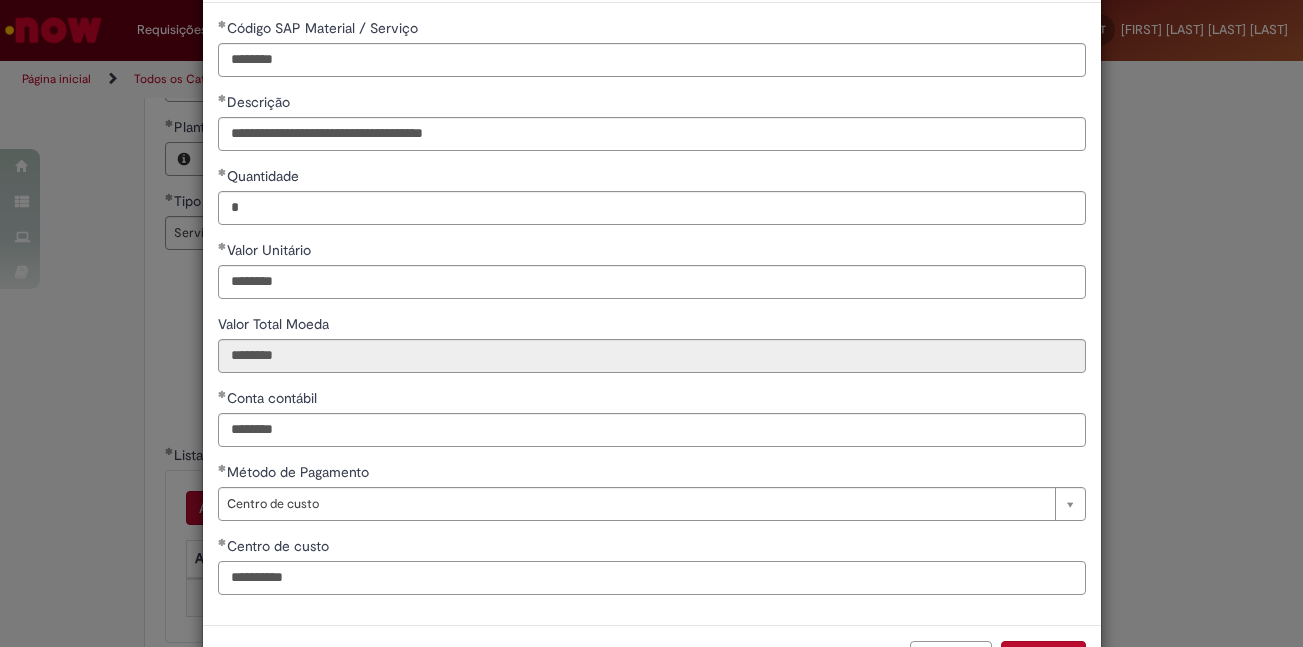 scroll, scrollTop: 159, scrollLeft: 0, axis: vertical 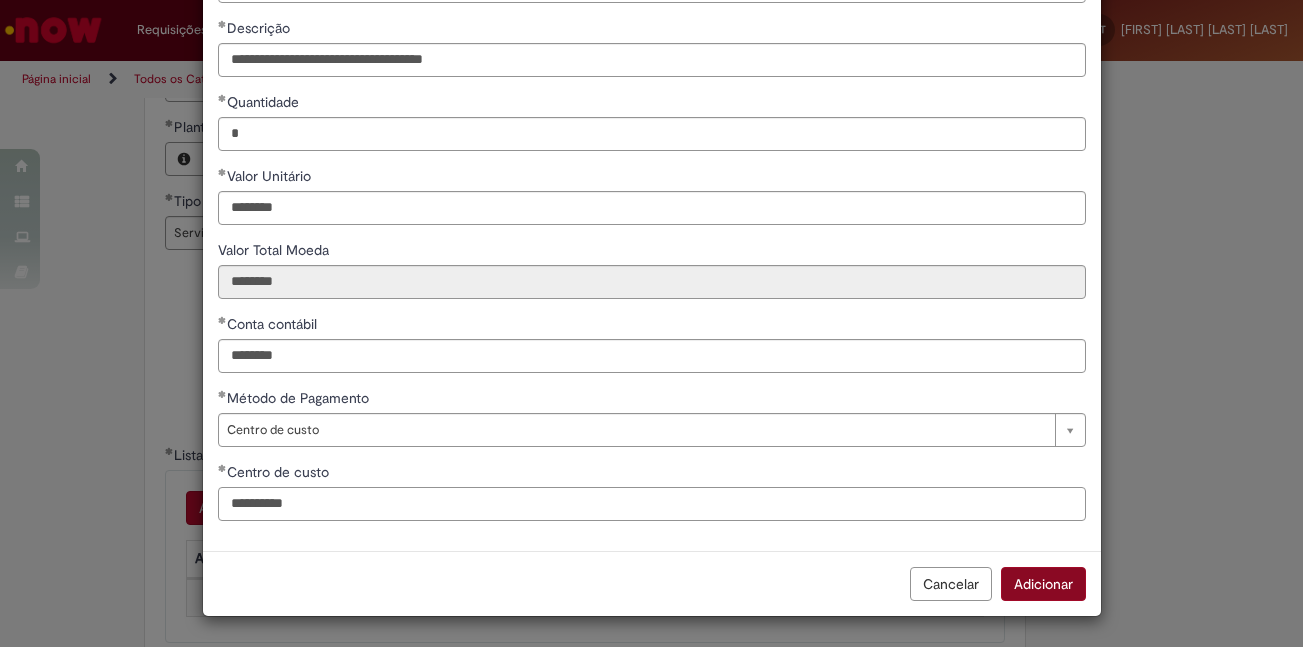 type on "**********" 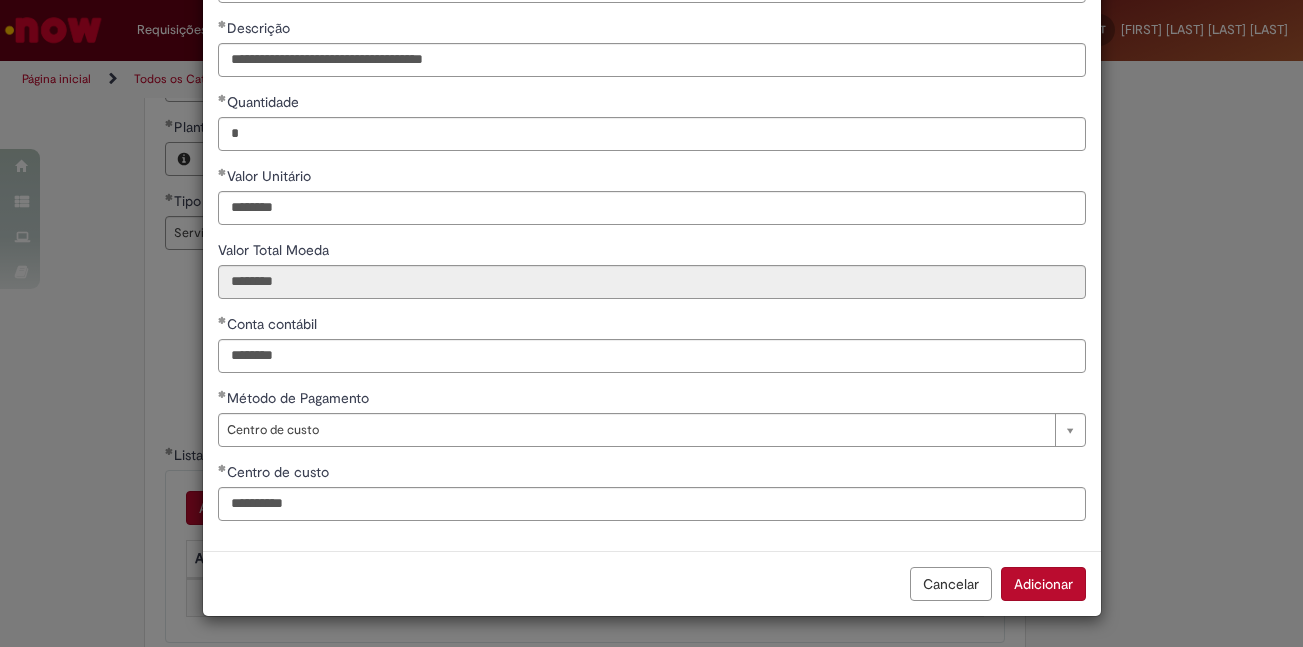 click on "Adicionar" at bounding box center (1043, 584) 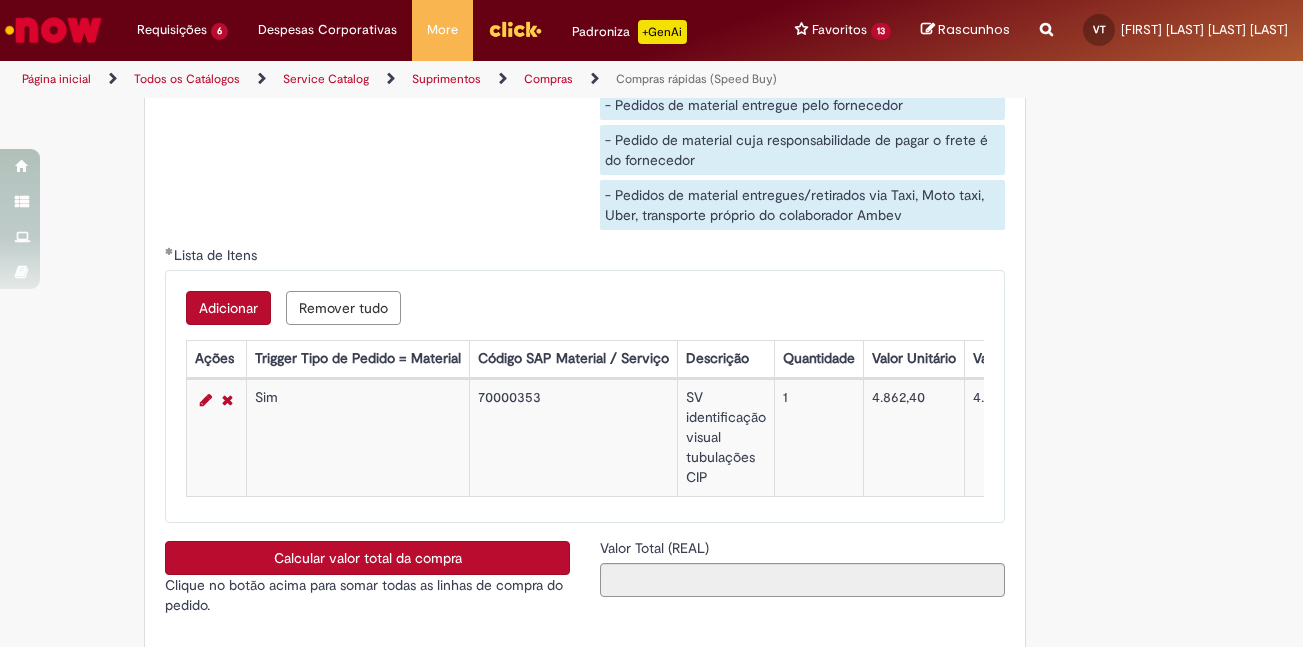 scroll, scrollTop: 3400, scrollLeft: 0, axis: vertical 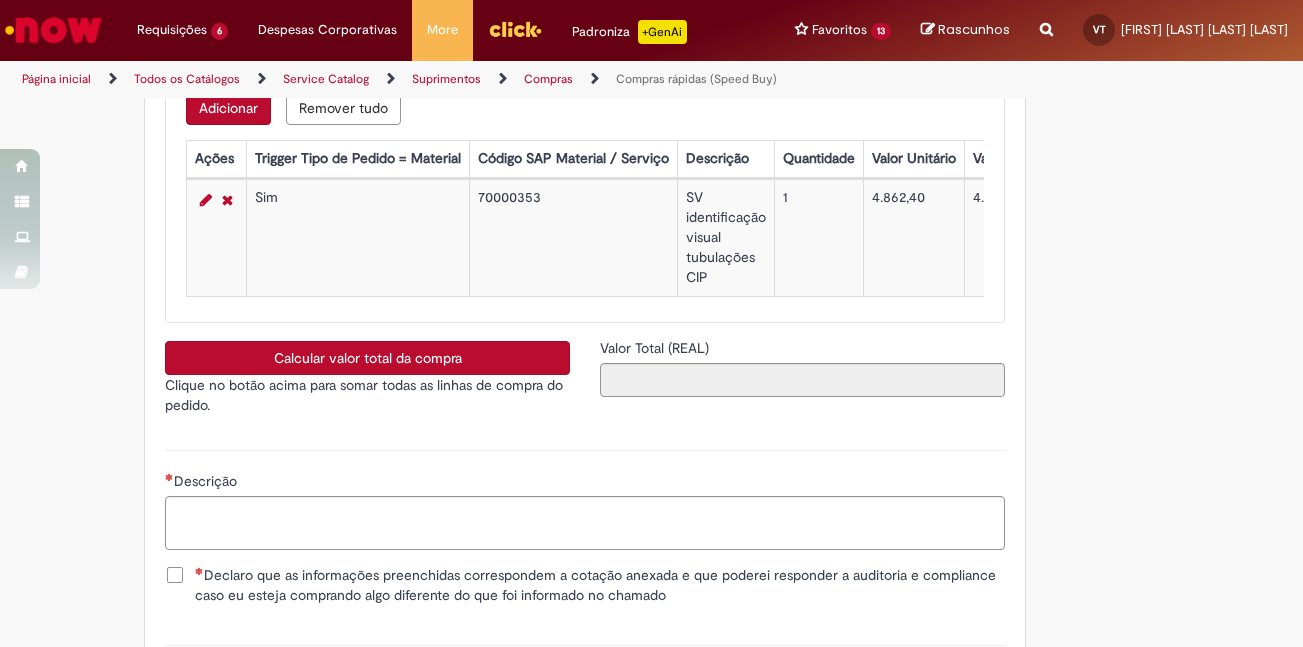 click on "Calcular valor total da compra" at bounding box center (367, 358) 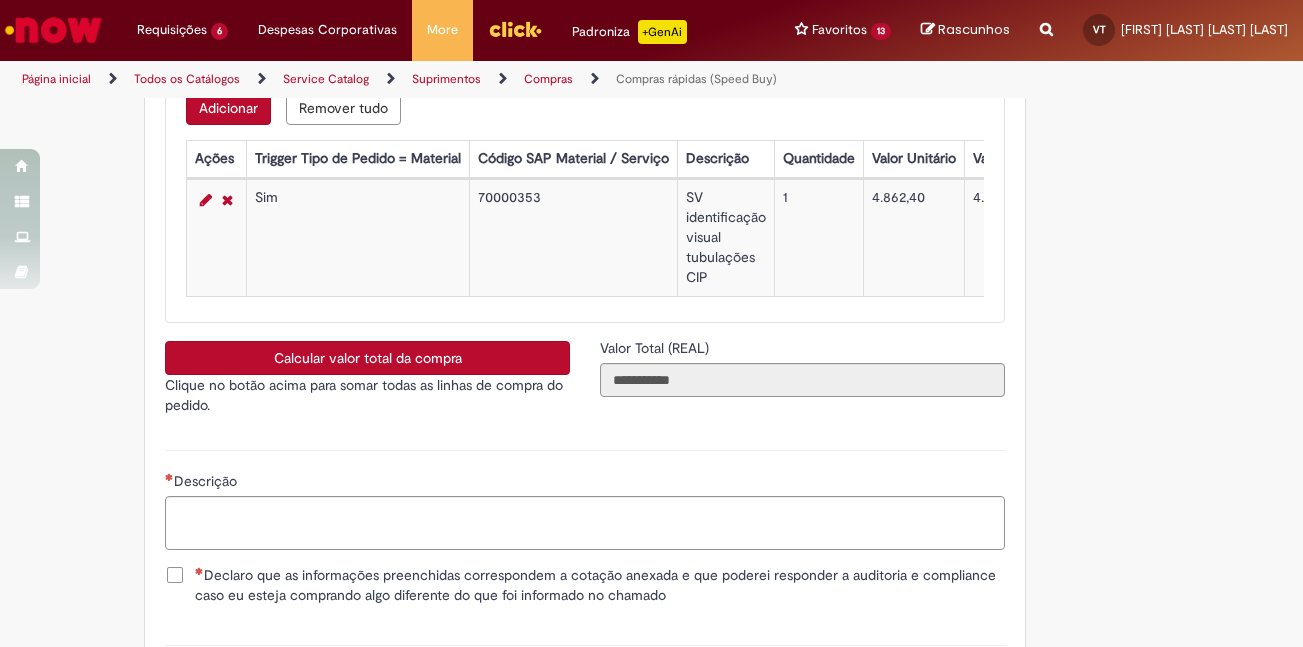 scroll, scrollTop: 3500, scrollLeft: 0, axis: vertical 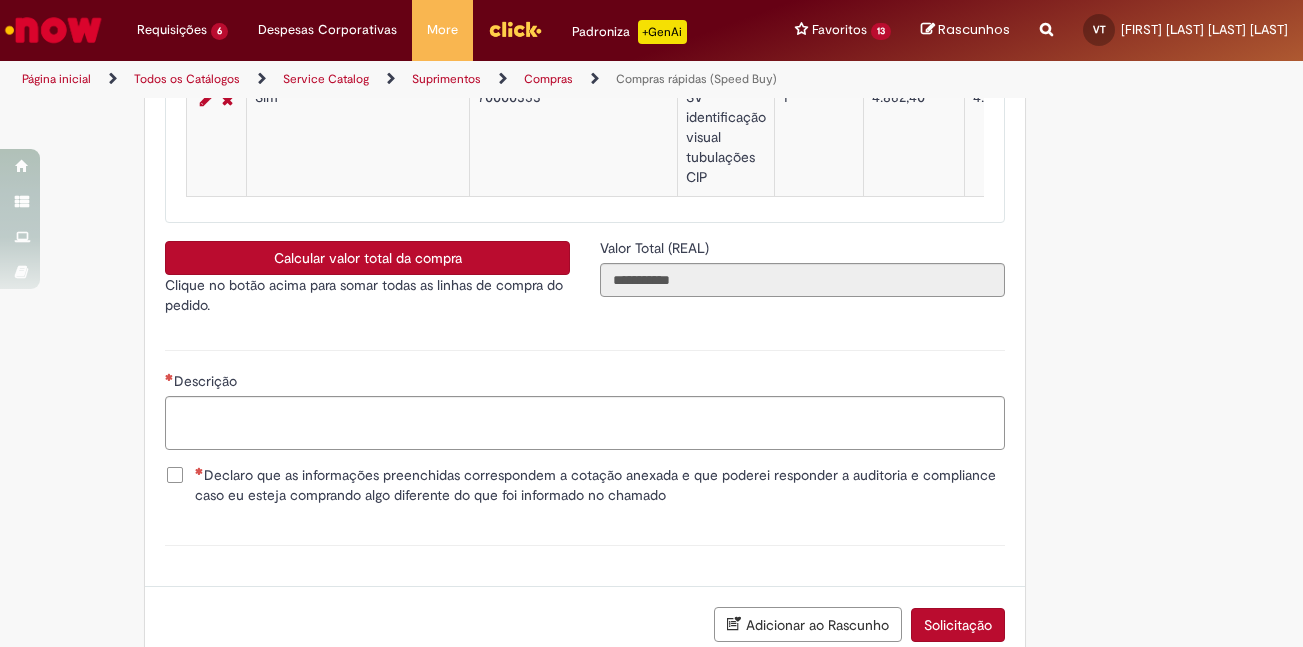 click on "Declaro que as informações preenchidas correspondem a cotação anexada e que poderei responder a auditoria e compliance caso eu esteja comprando algo diferente do que foi informado no chamado" at bounding box center [600, 485] 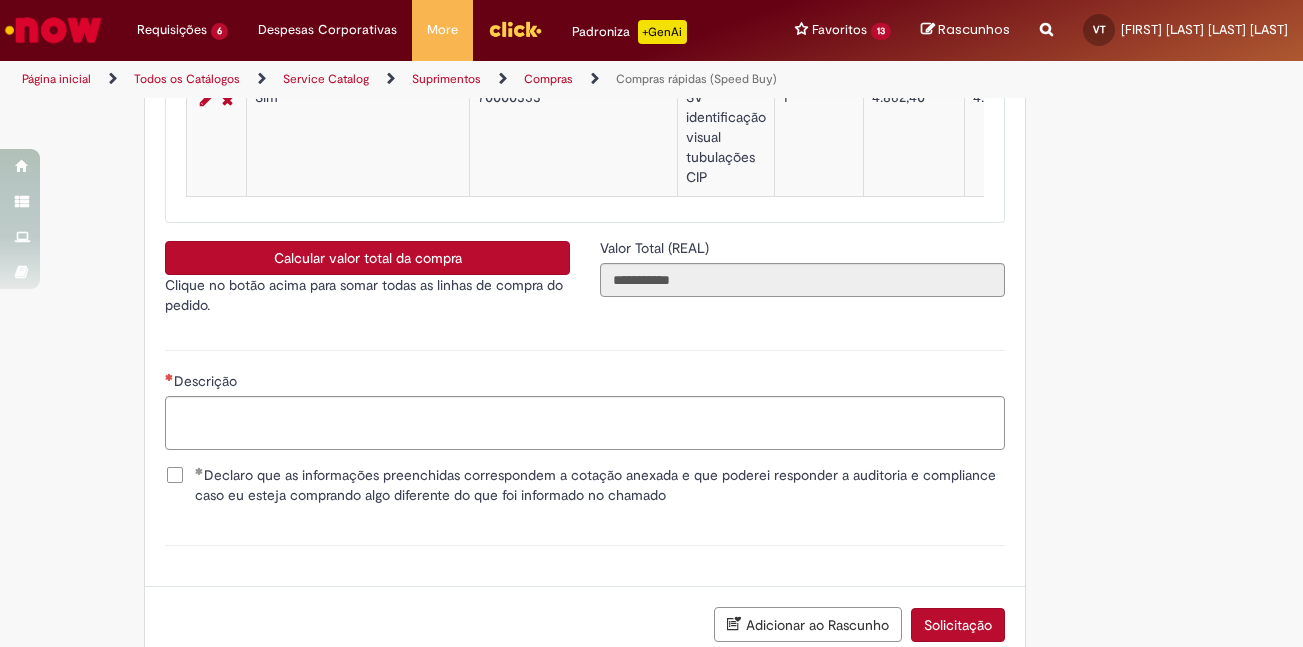 scroll, scrollTop: 3400, scrollLeft: 0, axis: vertical 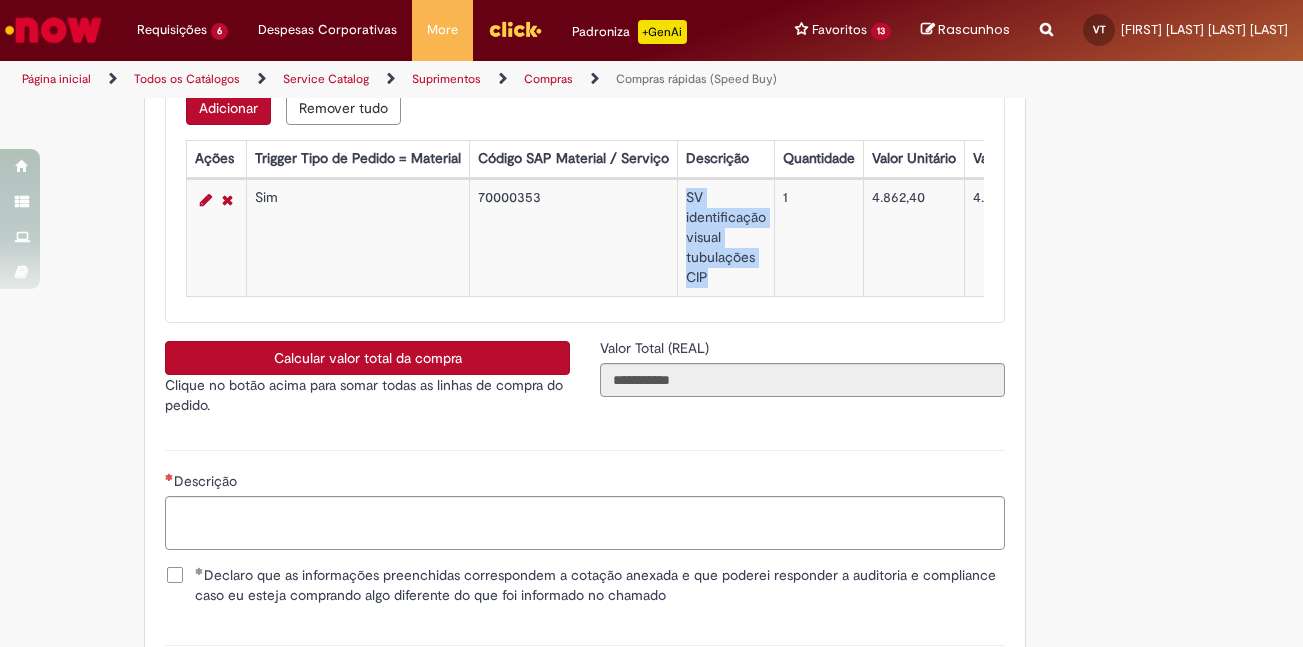 drag, startPoint x: 709, startPoint y: 303, endPoint x: 671, endPoint y: 215, distance: 95.85406 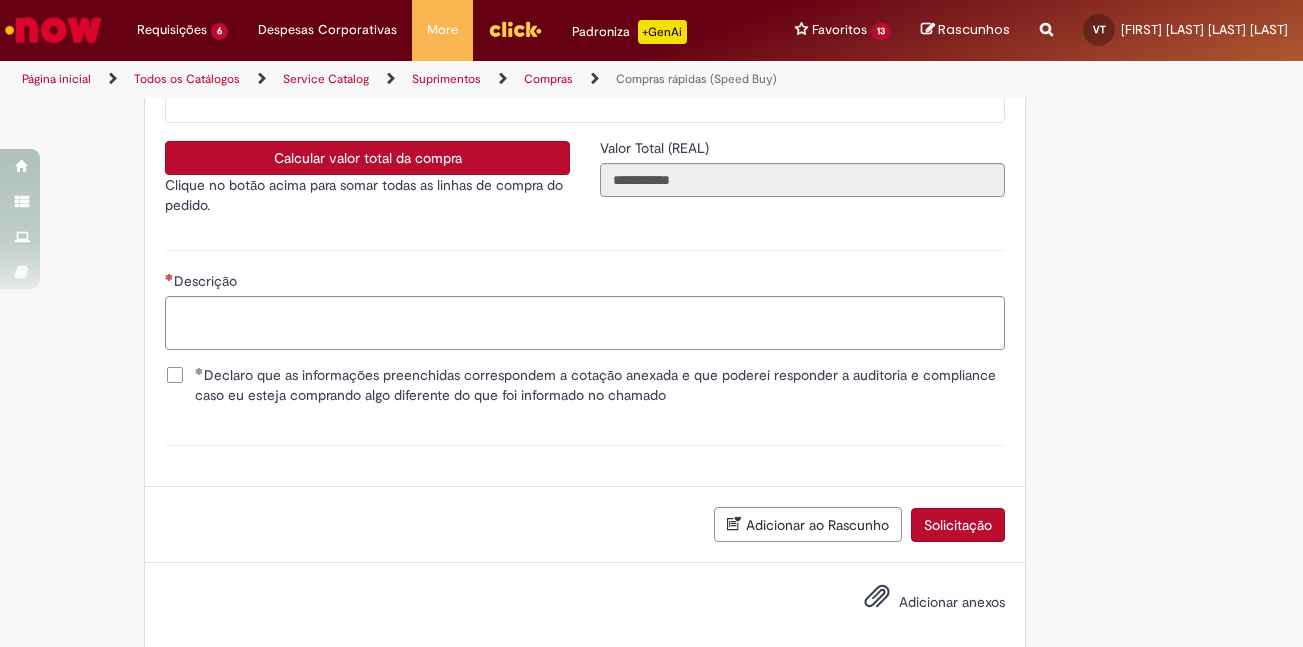 scroll, scrollTop: 3659, scrollLeft: 0, axis: vertical 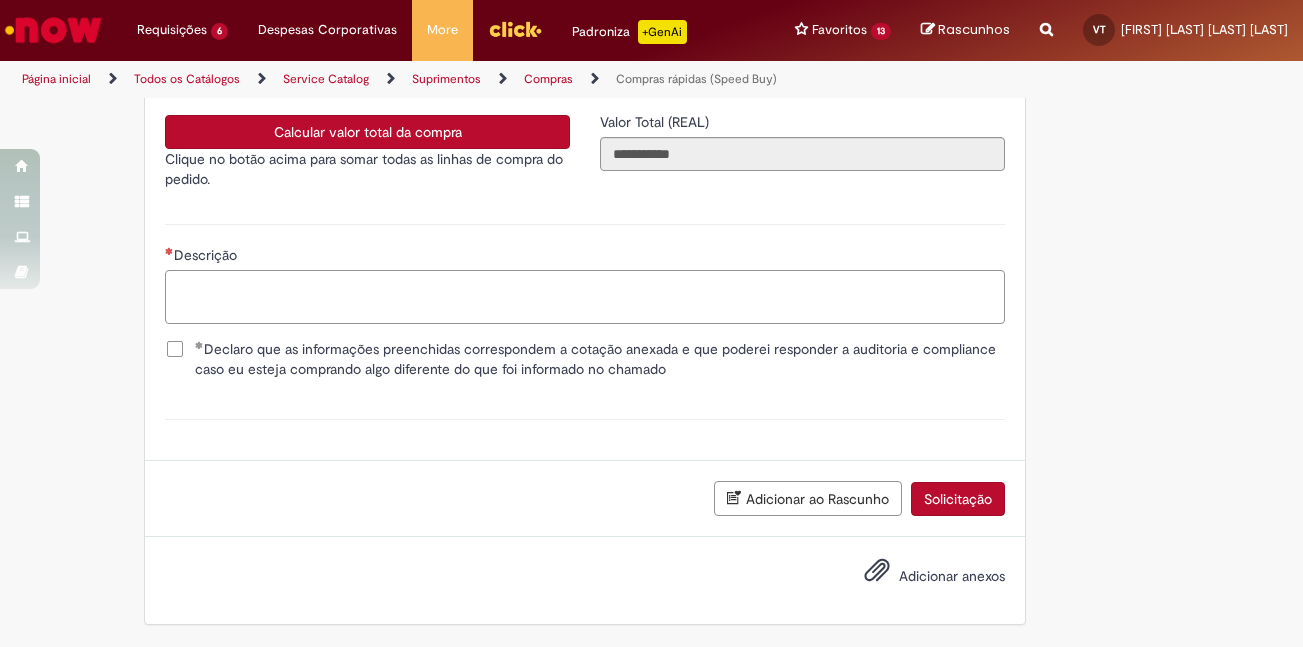 click on "Descrição" at bounding box center (585, 297) 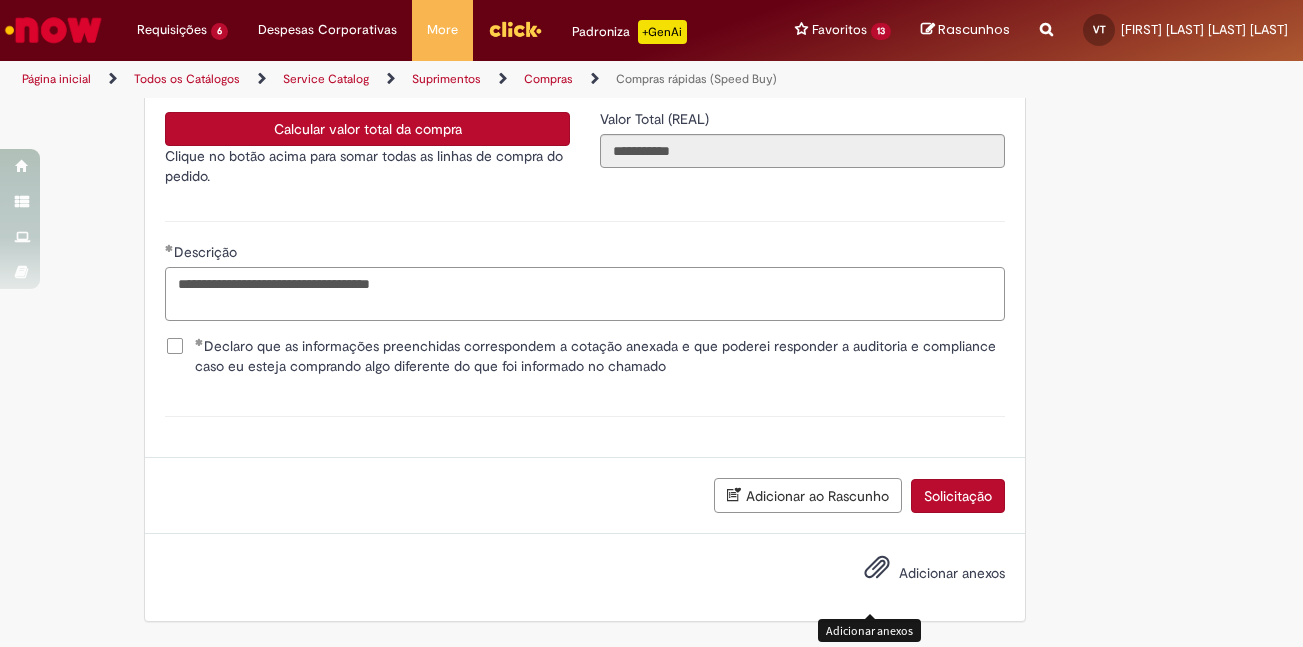 type on "**********" 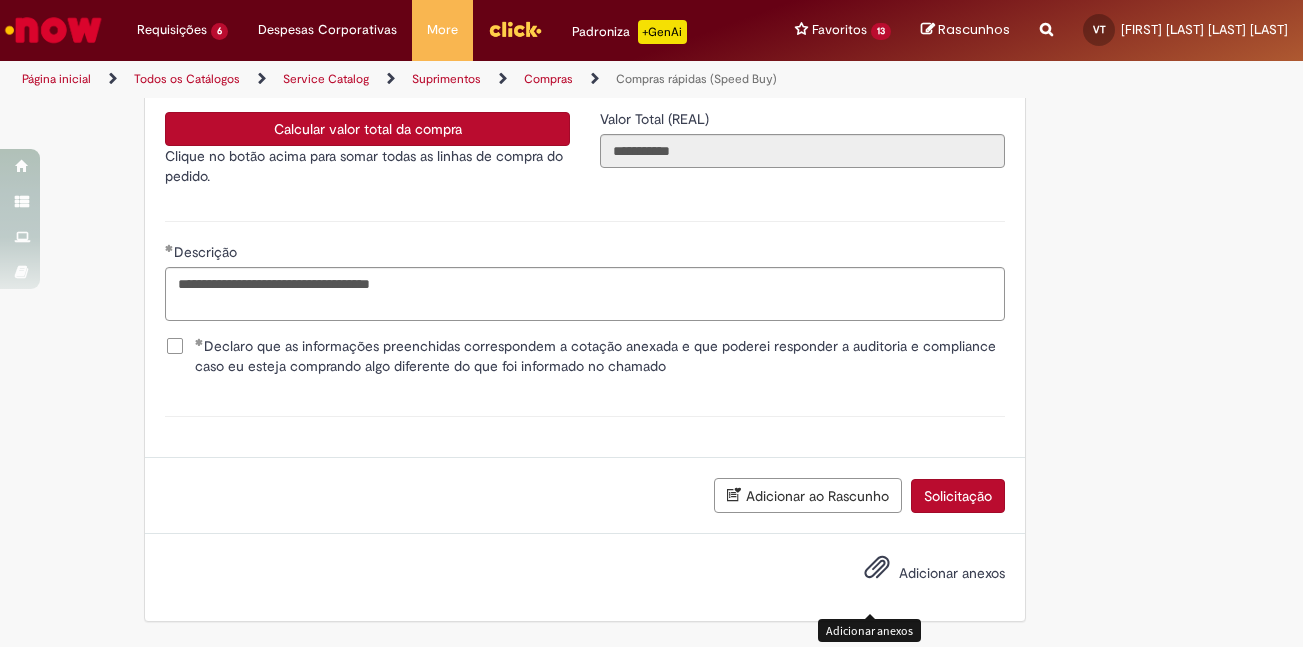 click at bounding box center [877, 568] 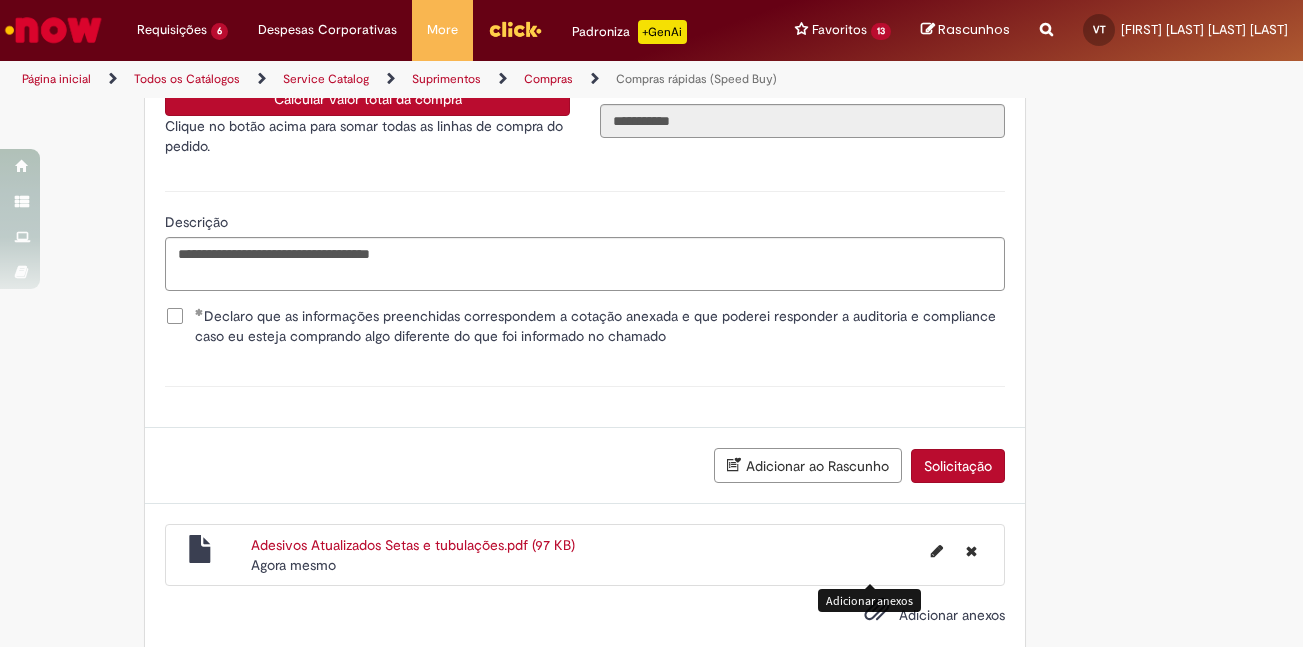 click on "Solicitação" at bounding box center (958, 466) 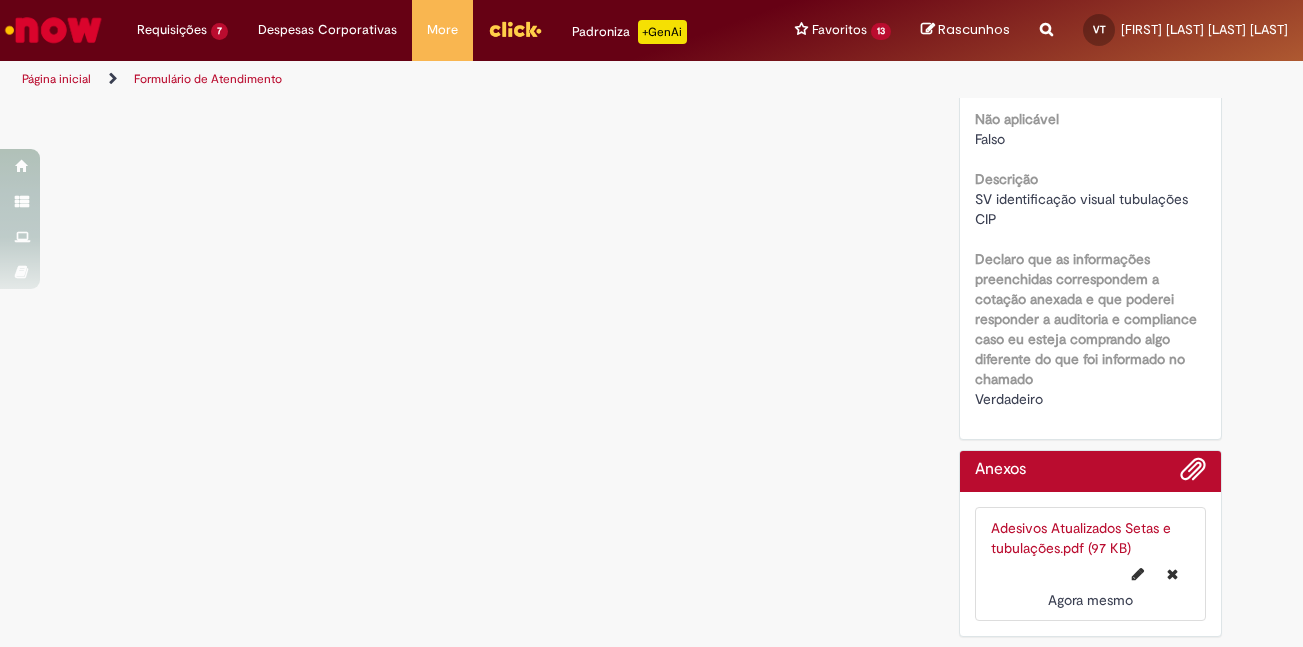 scroll, scrollTop: 0, scrollLeft: 0, axis: both 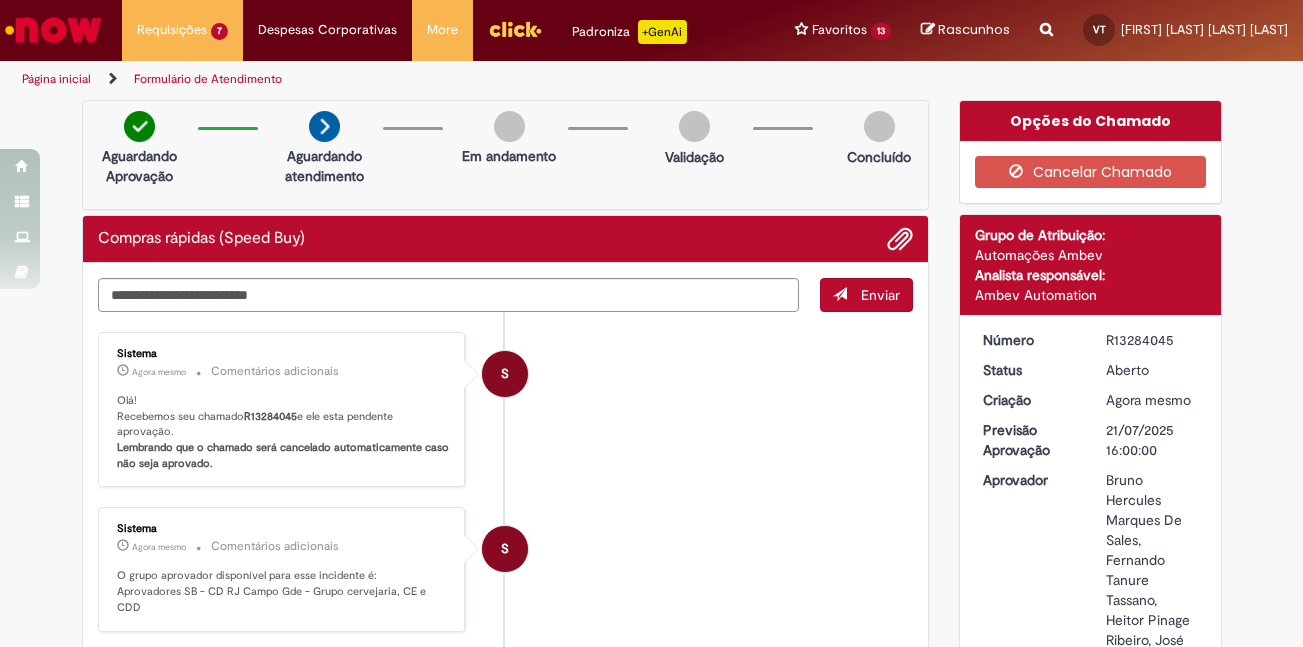 click on "R13284045" at bounding box center [1152, 340] 